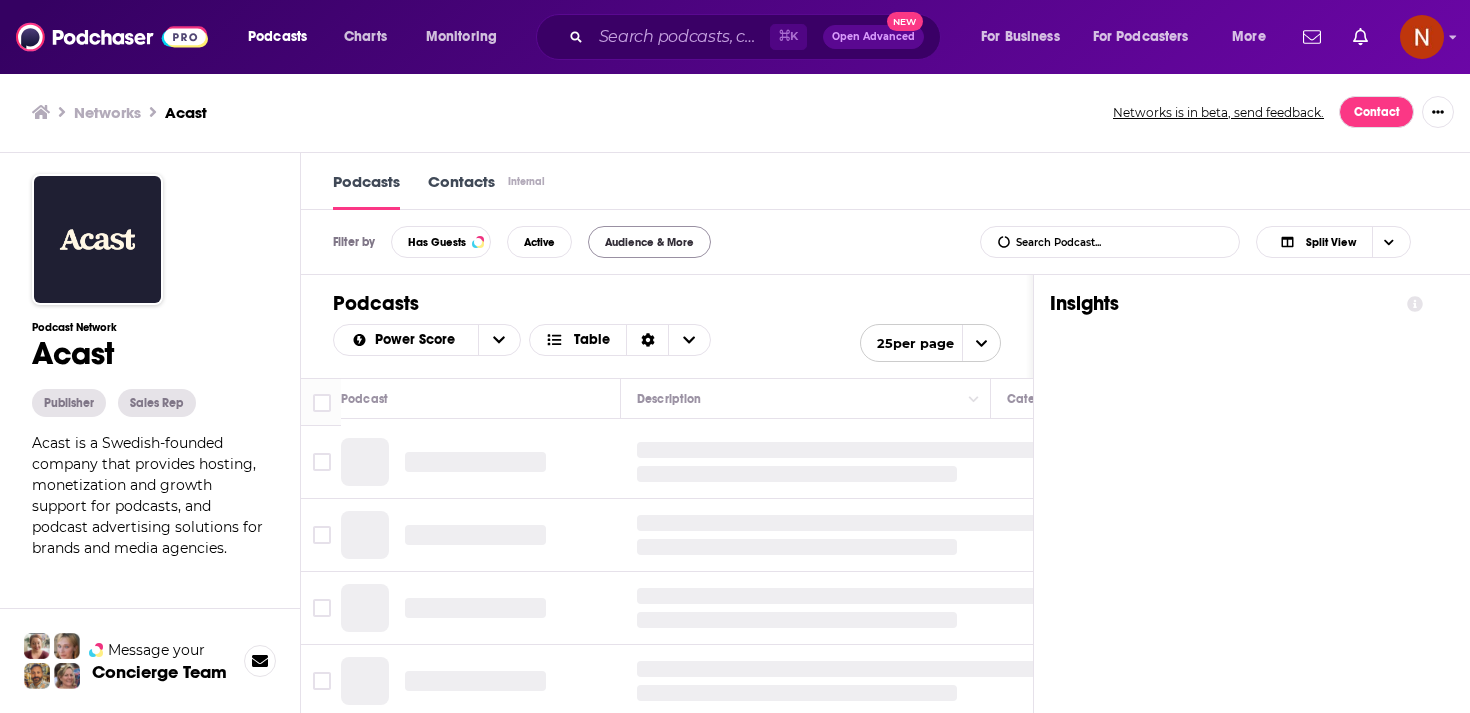 scroll, scrollTop: 0, scrollLeft: 0, axis: both 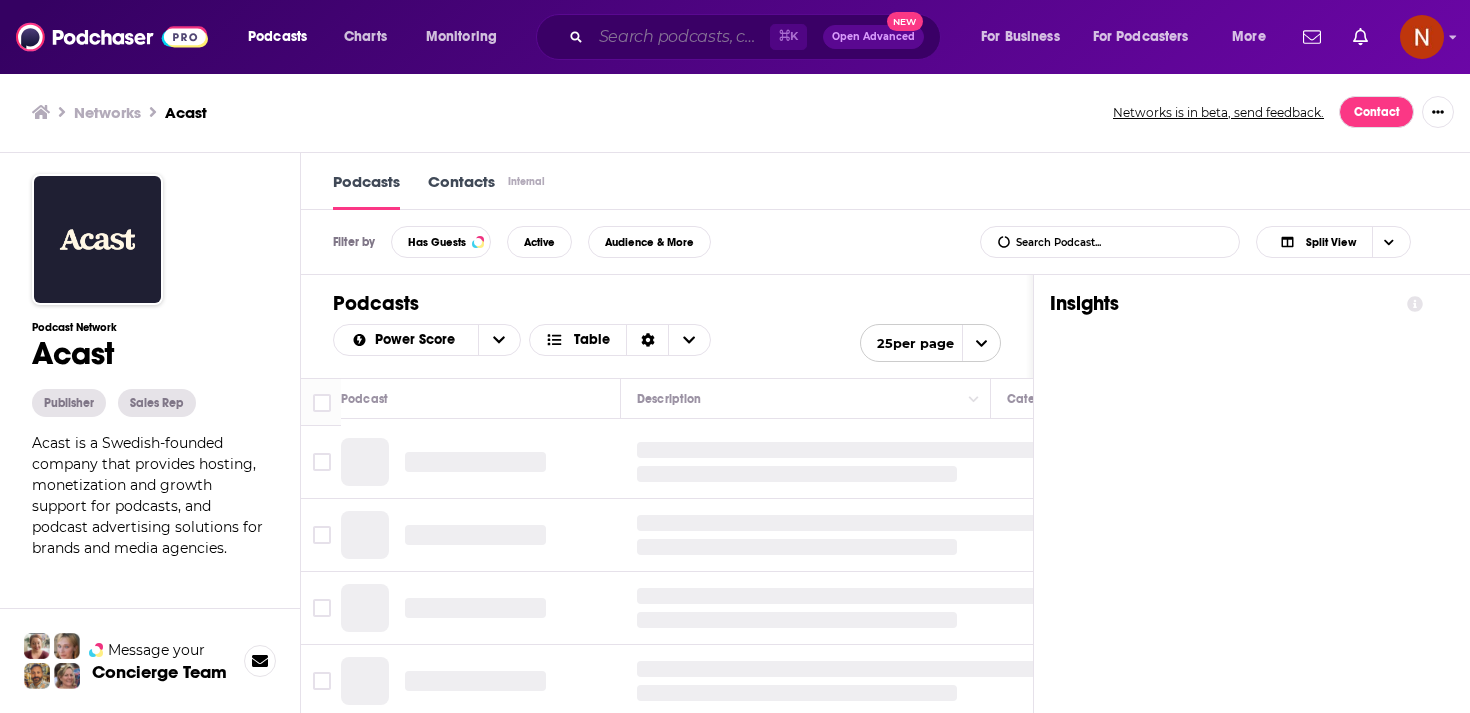 click at bounding box center [680, 37] 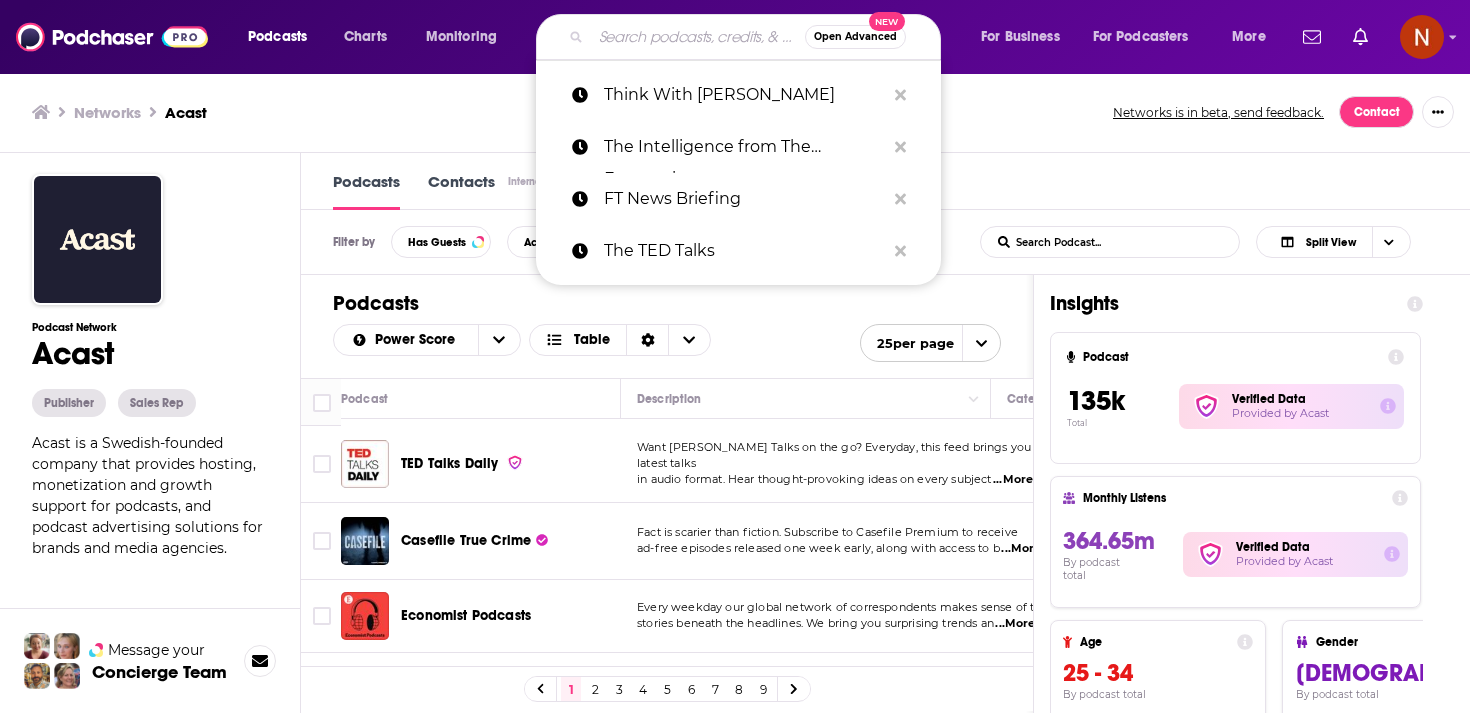 paste on "من زكاها - تطوير الذات" 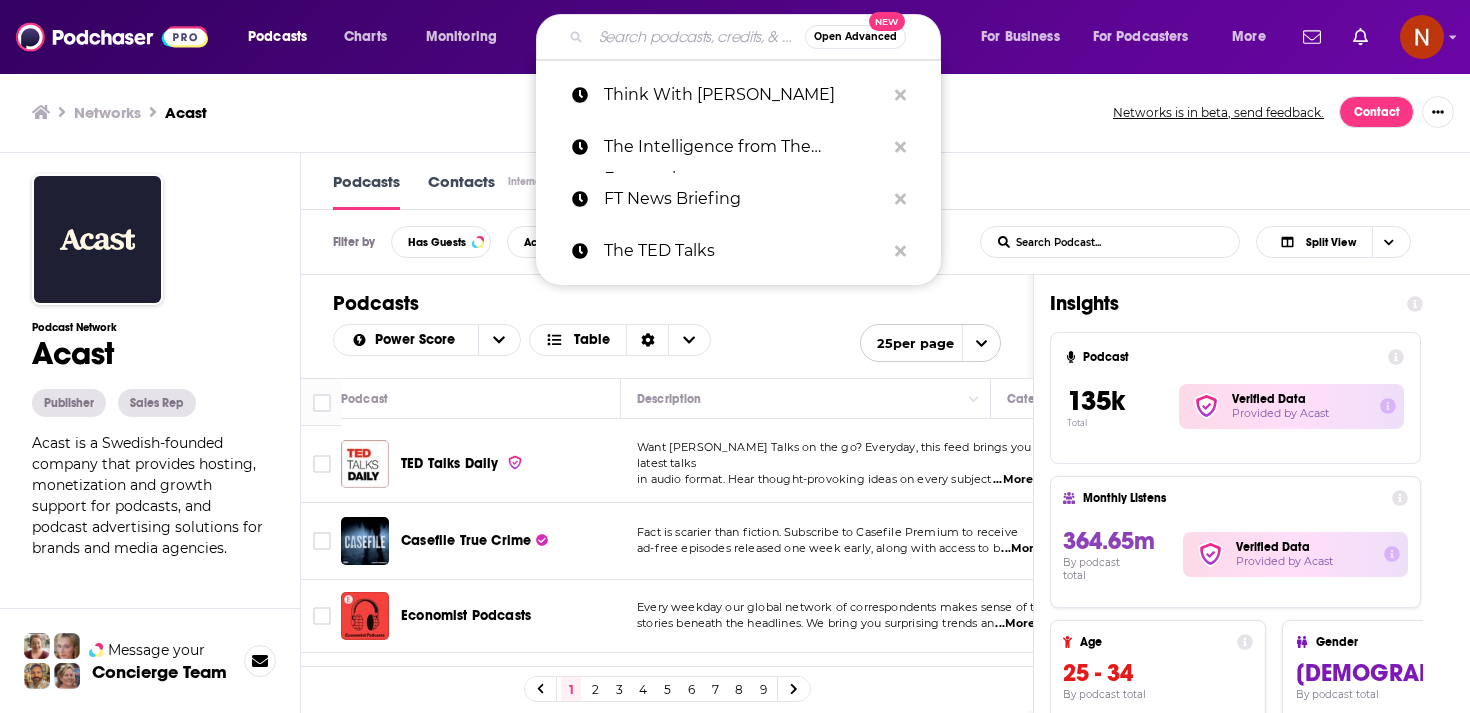 type on "من زكاها - تطوير الذات" 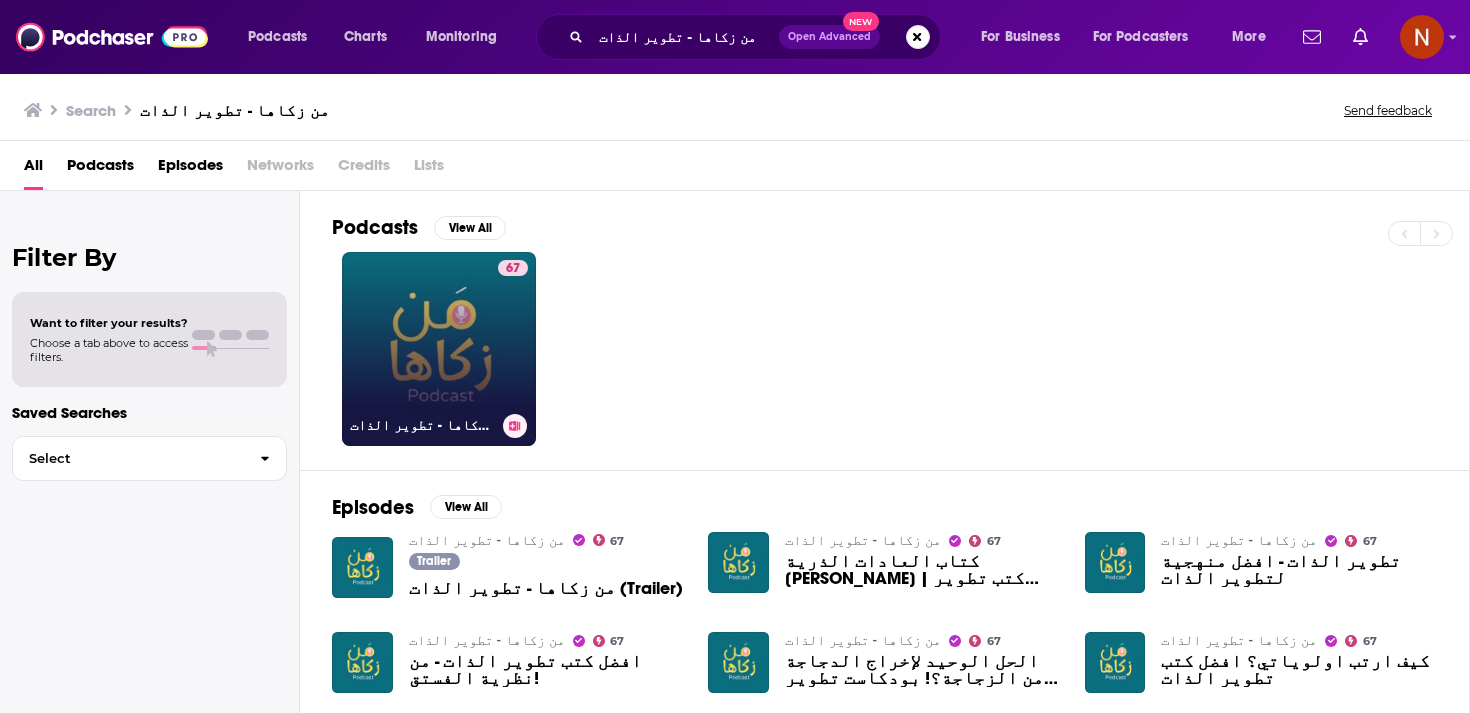 click on "67 من زكاها - تطوير الذات" at bounding box center [439, 349] 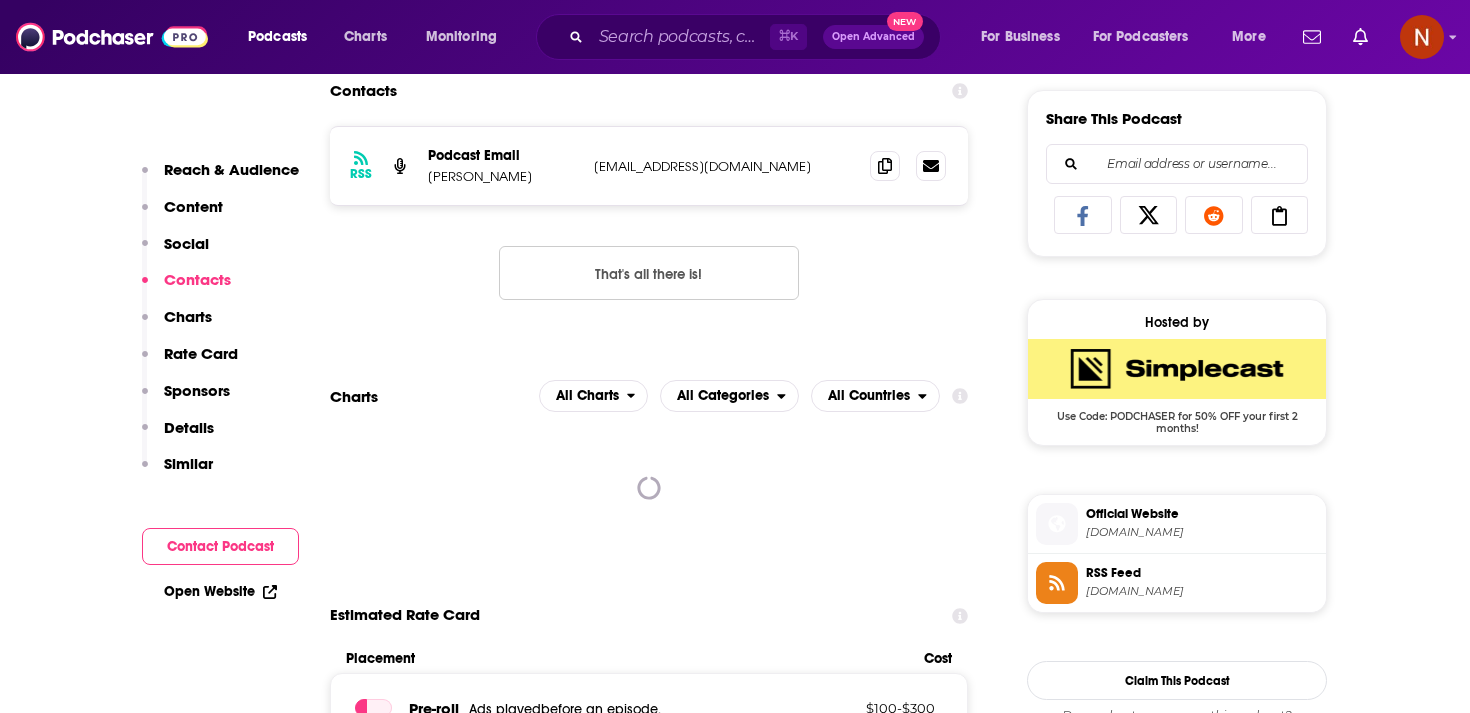 scroll, scrollTop: 1336, scrollLeft: 0, axis: vertical 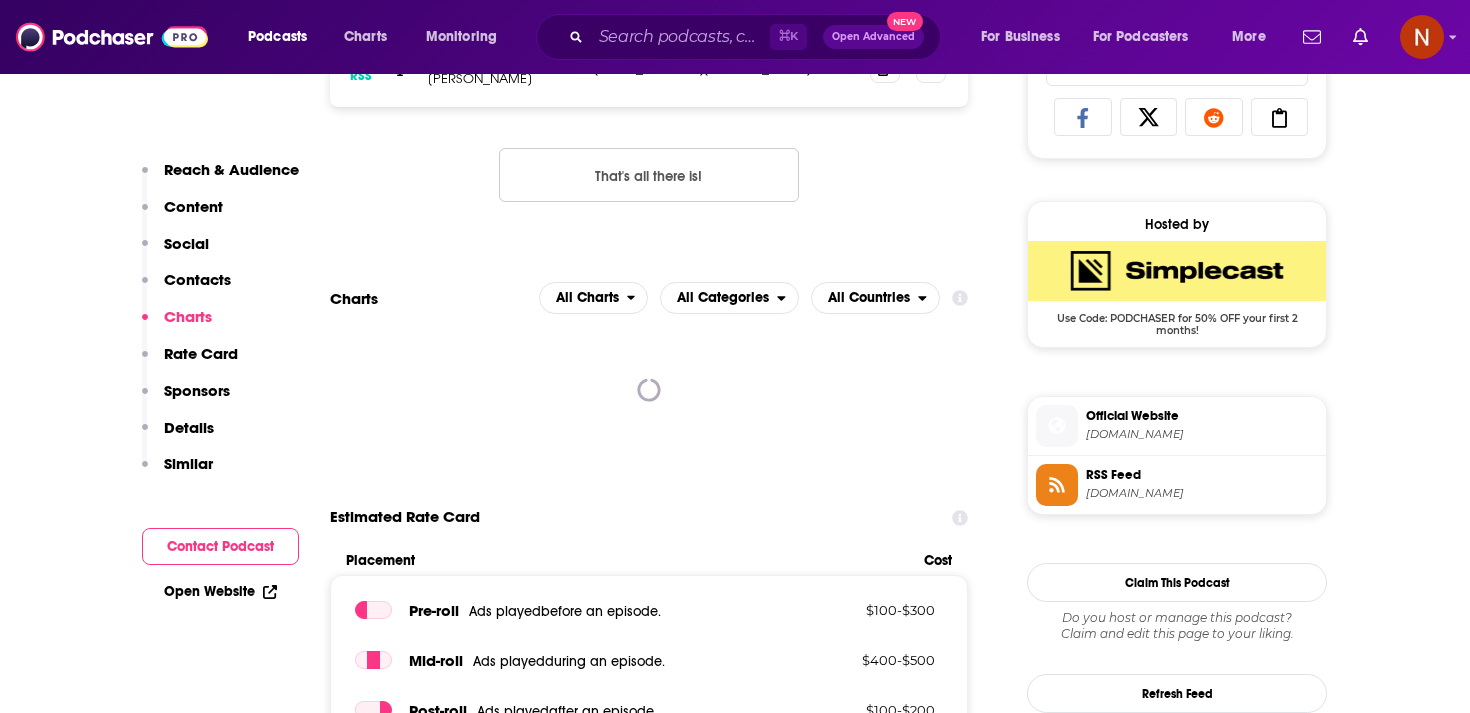 click at bounding box center [649, 390] 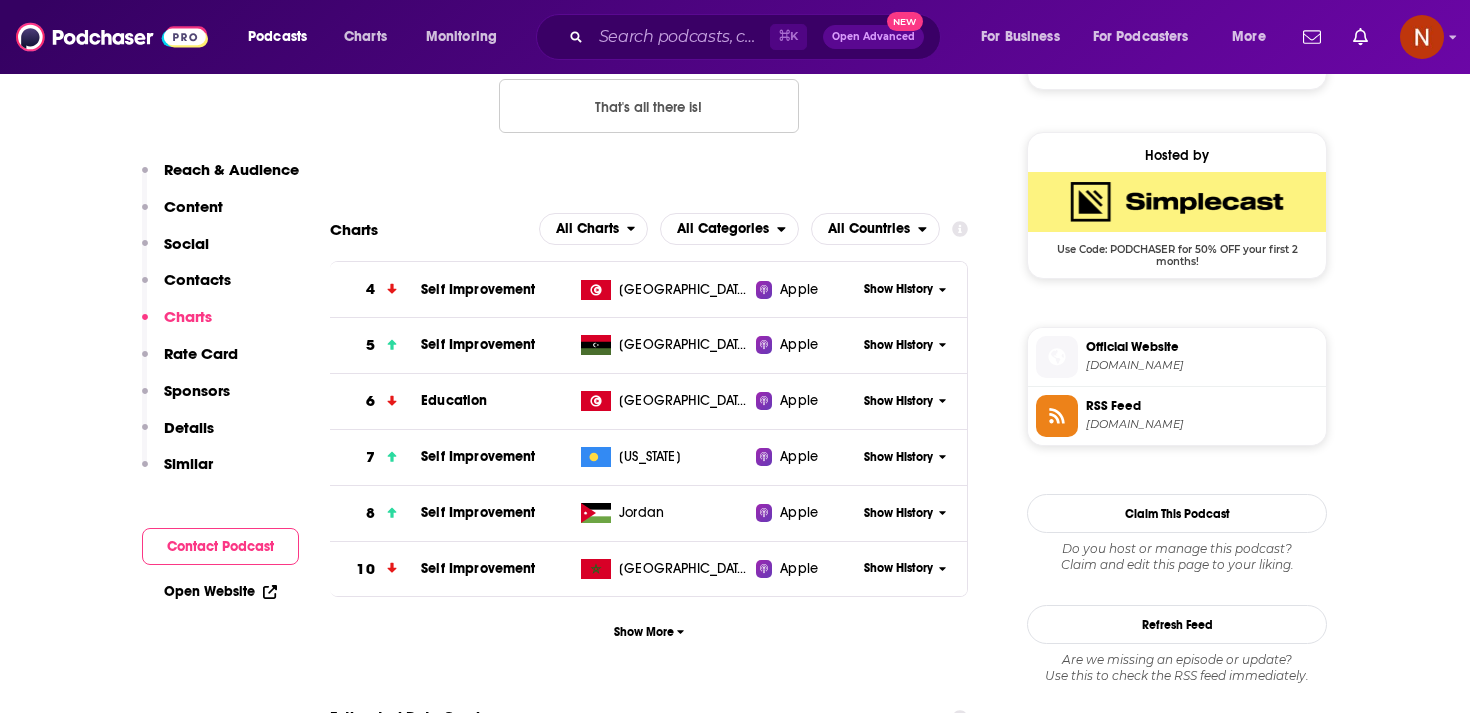 scroll, scrollTop: 1441, scrollLeft: 0, axis: vertical 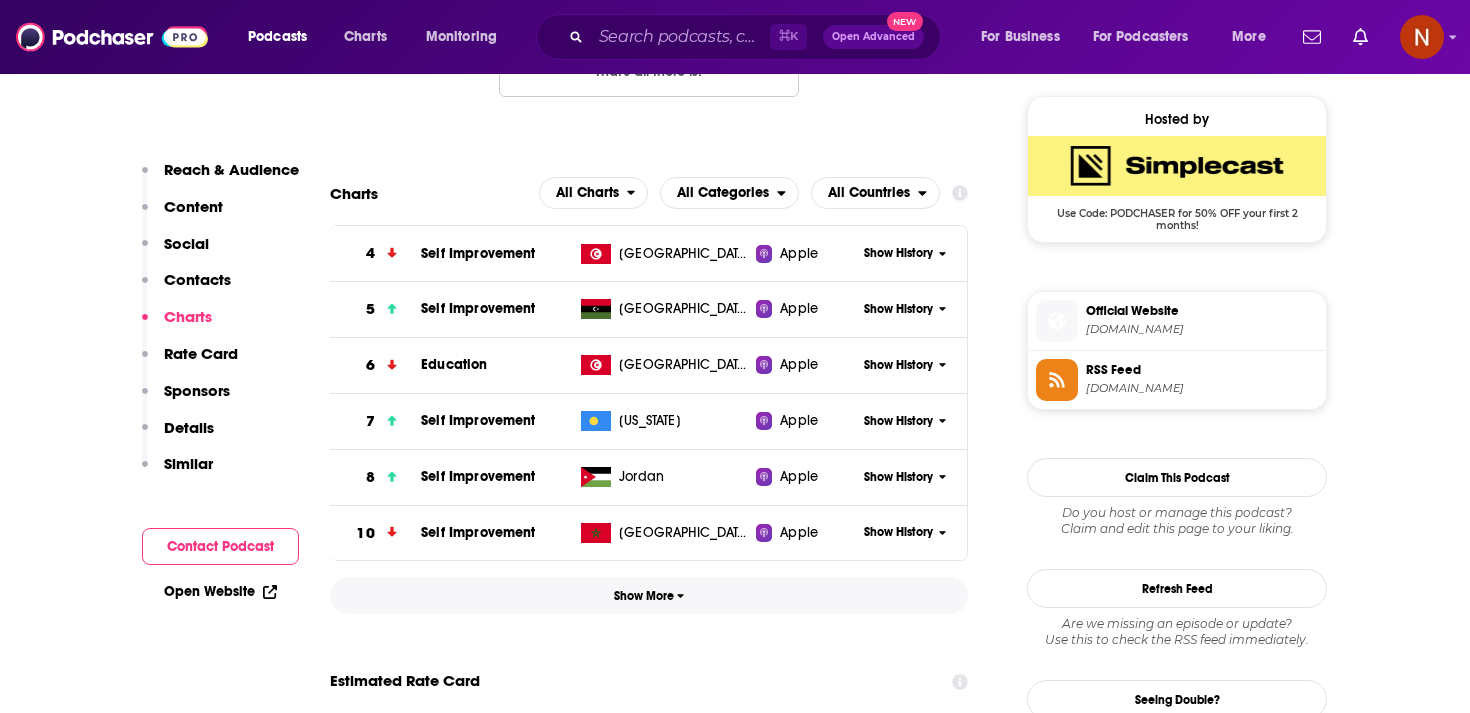 click on "Show More" at bounding box center (649, 595) 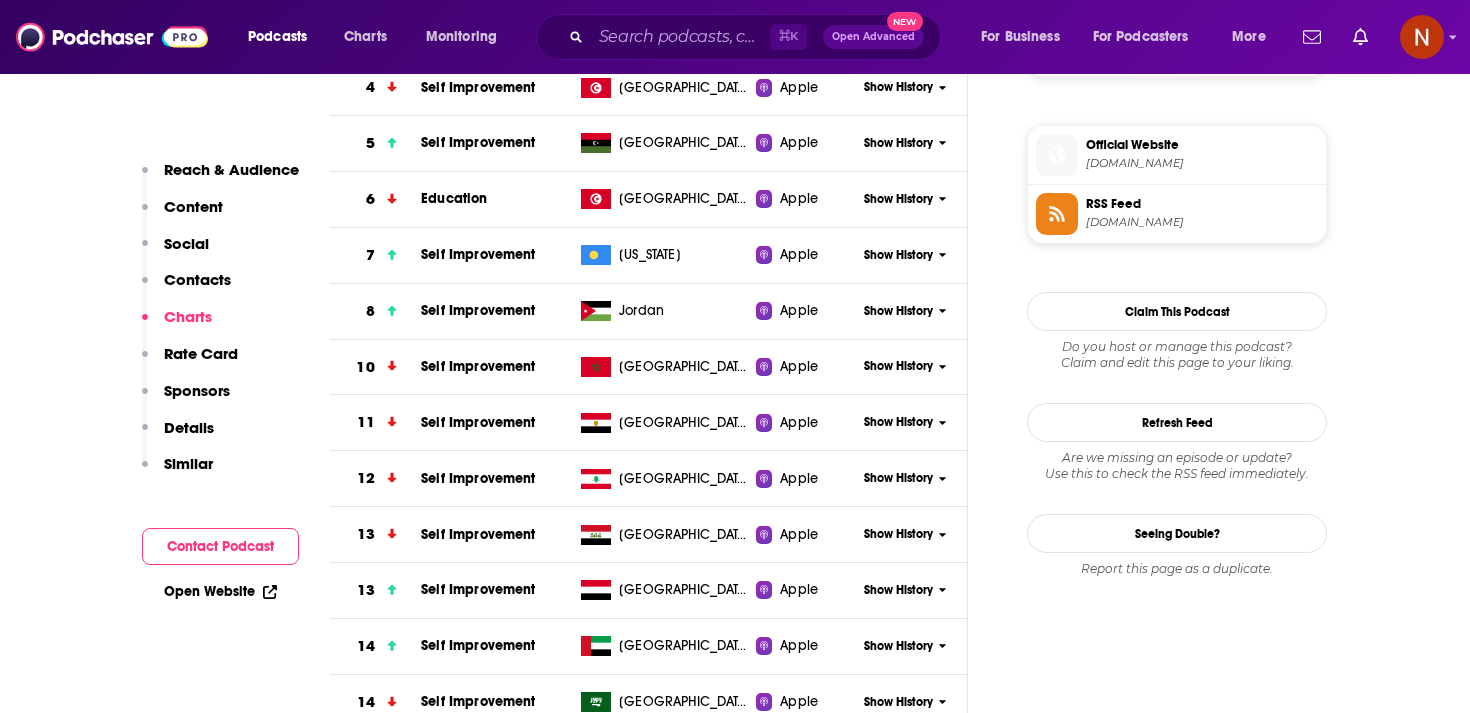 scroll, scrollTop: 1617, scrollLeft: 0, axis: vertical 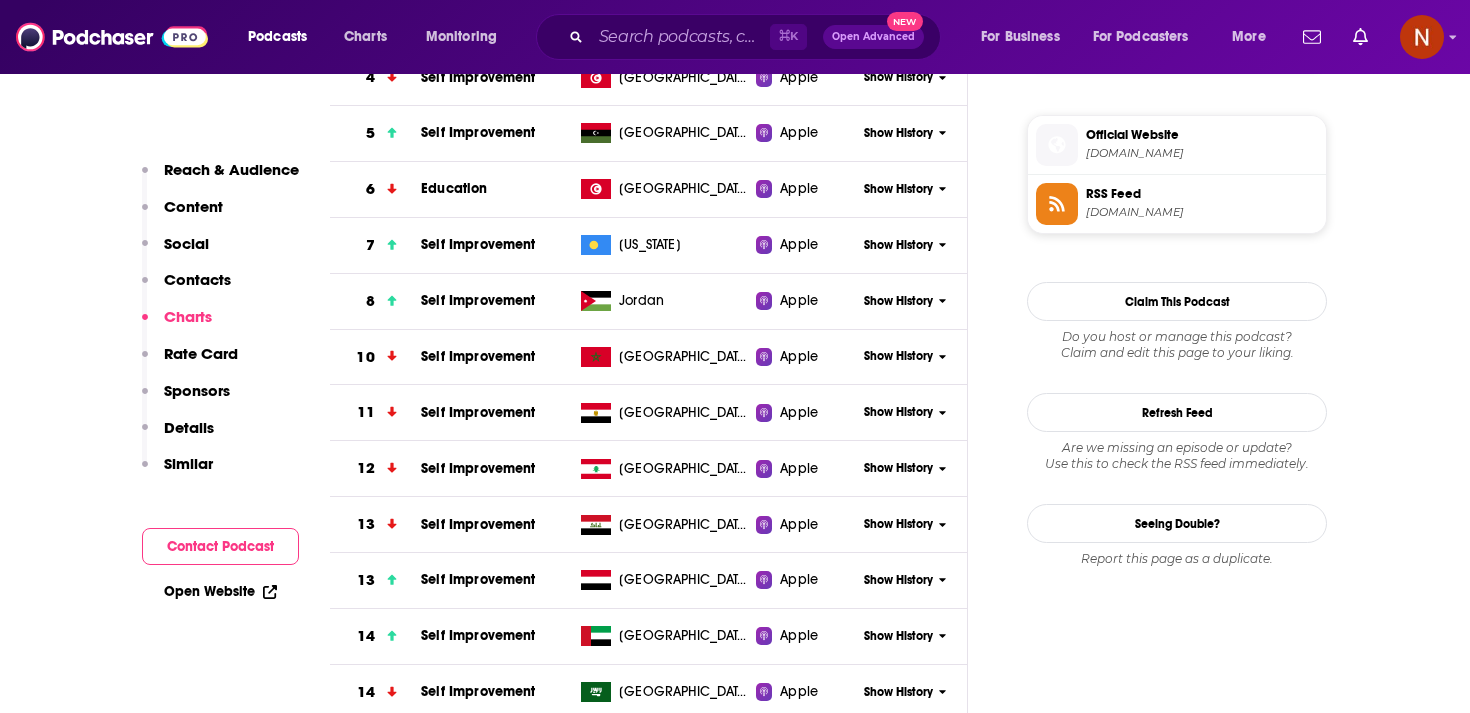 click on "Self Improvement" at bounding box center [478, 412] 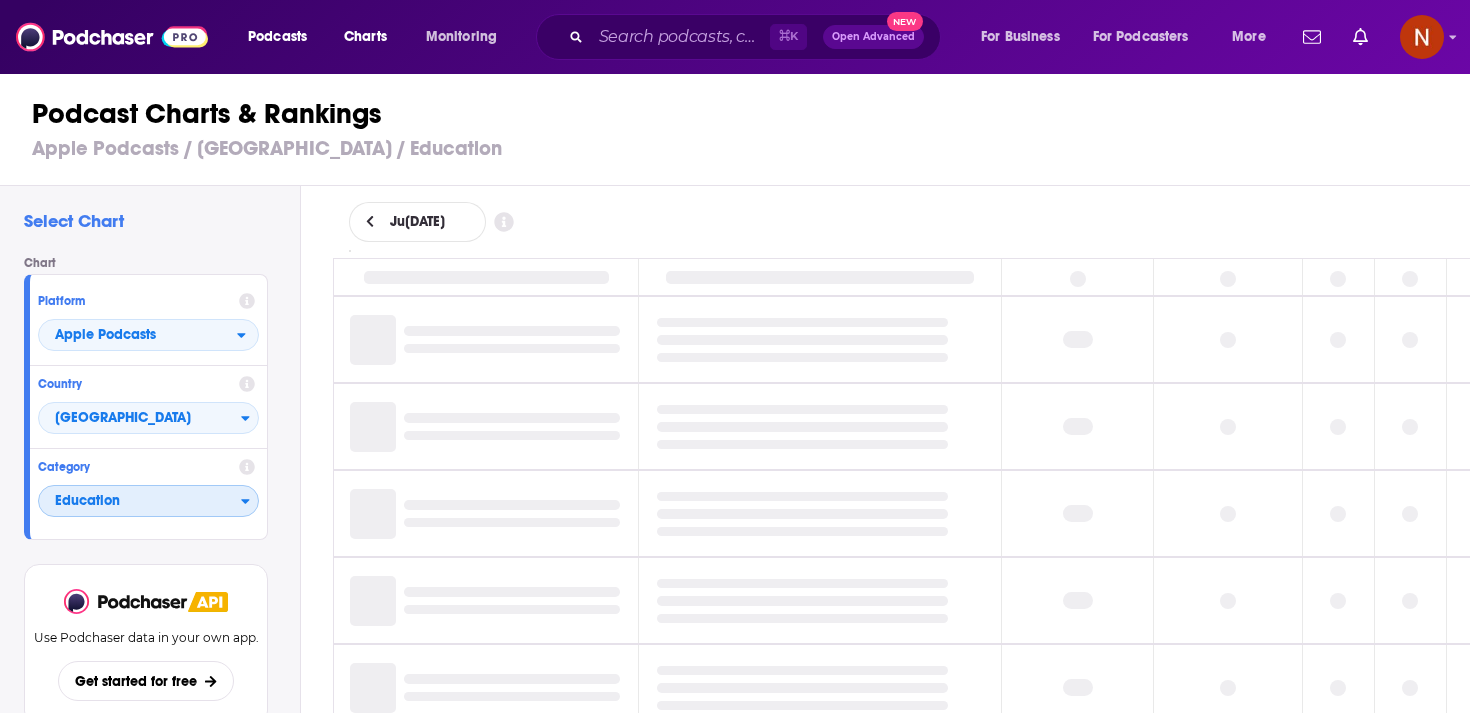click on "Education" at bounding box center [140, 502] 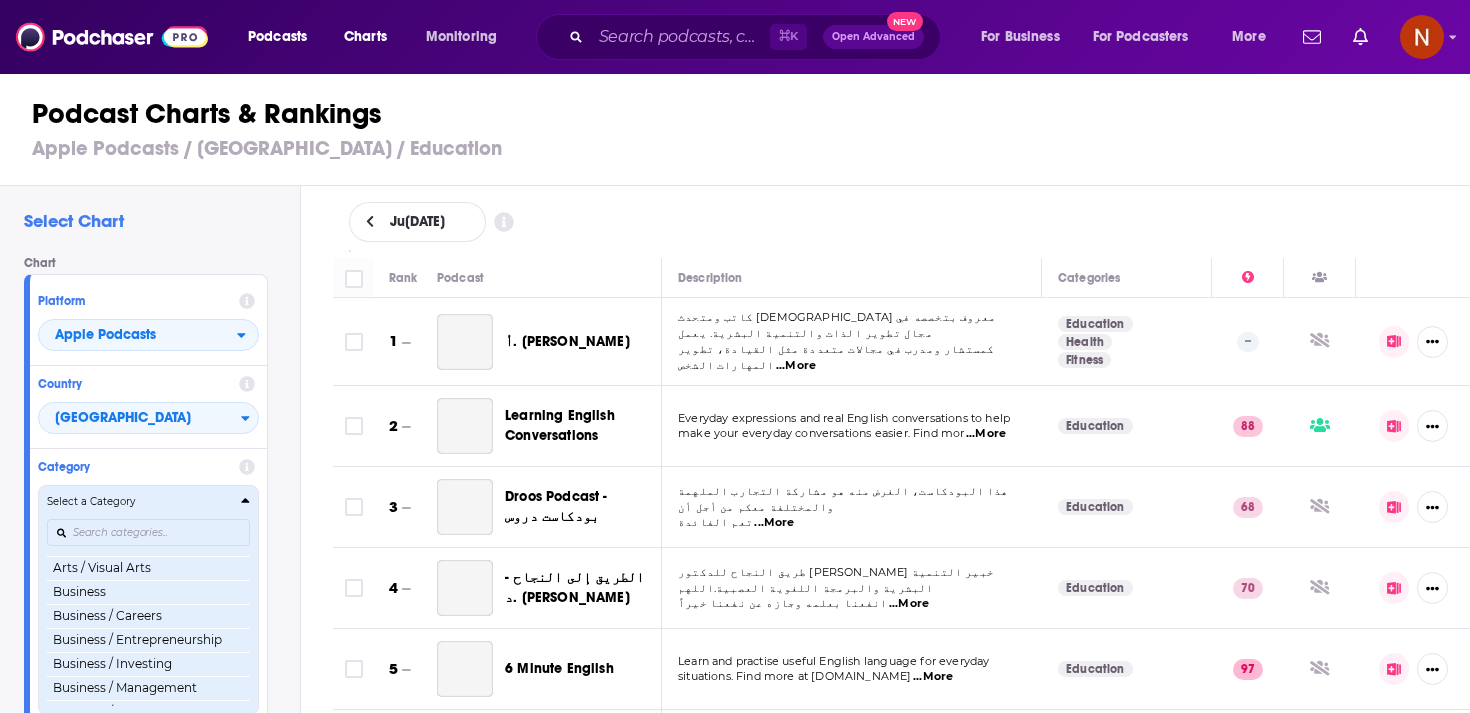 scroll, scrollTop: 330, scrollLeft: 0, axis: vertical 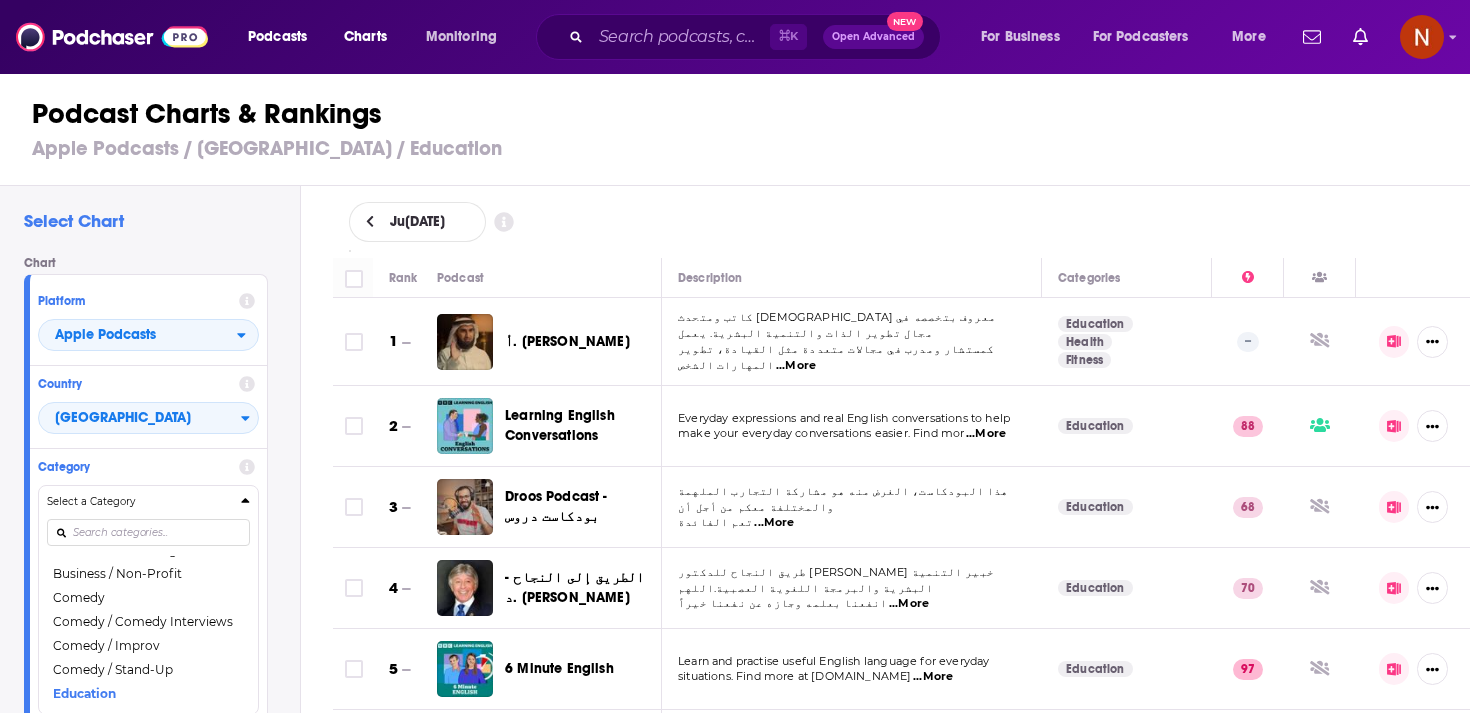 click on "Podcast Charts & Rankings Apple Podcasts / Egypt / Education" at bounding box center [743, 129] 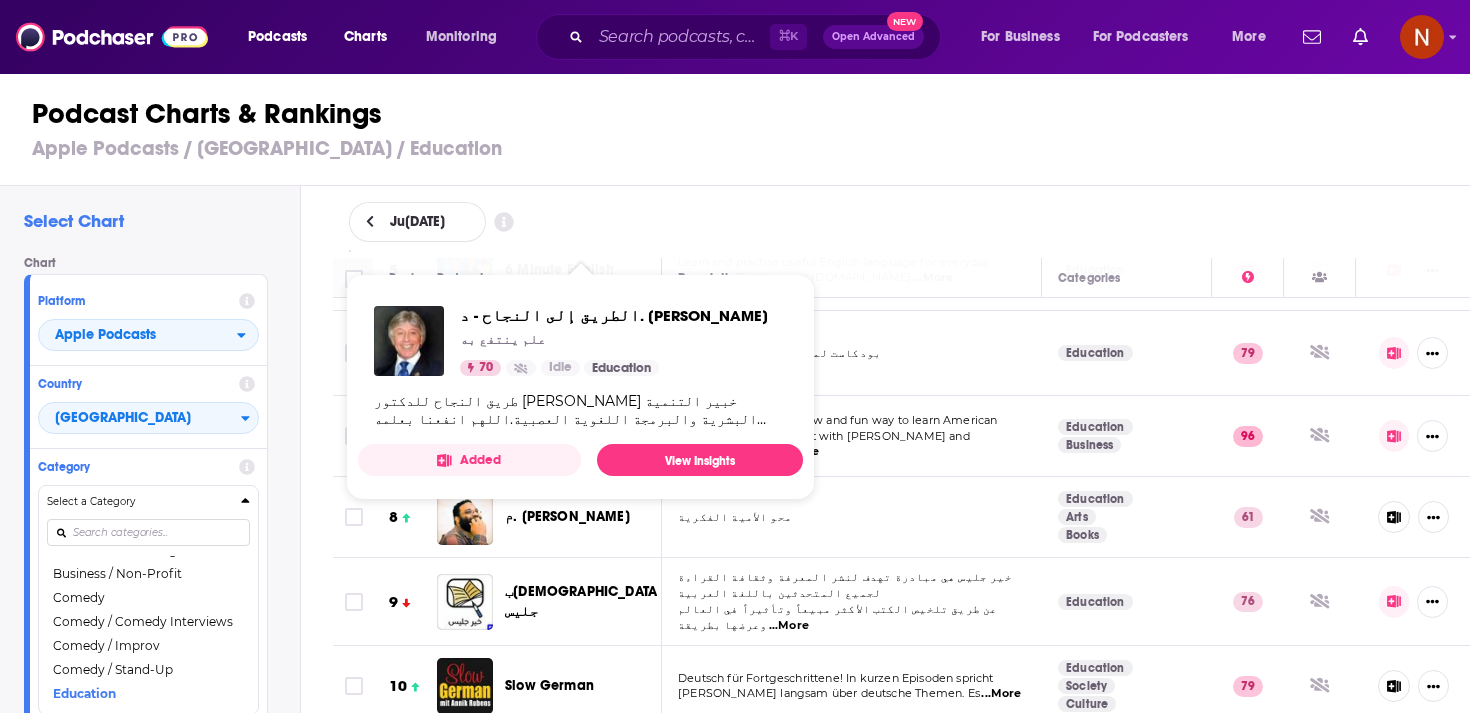 scroll, scrollTop: 590, scrollLeft: 0, axis: vertical 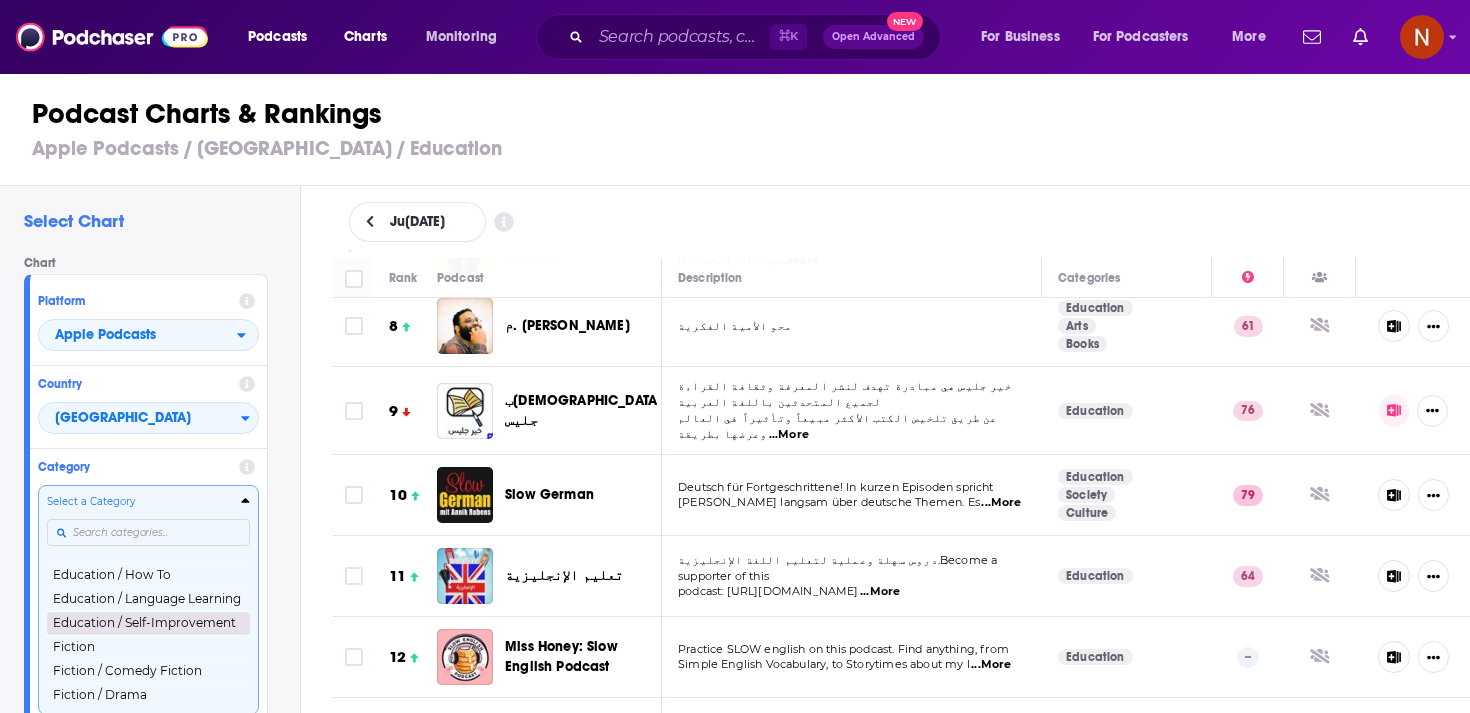 click on "Education / Self-Improvement" at bounding box center (148, 623) 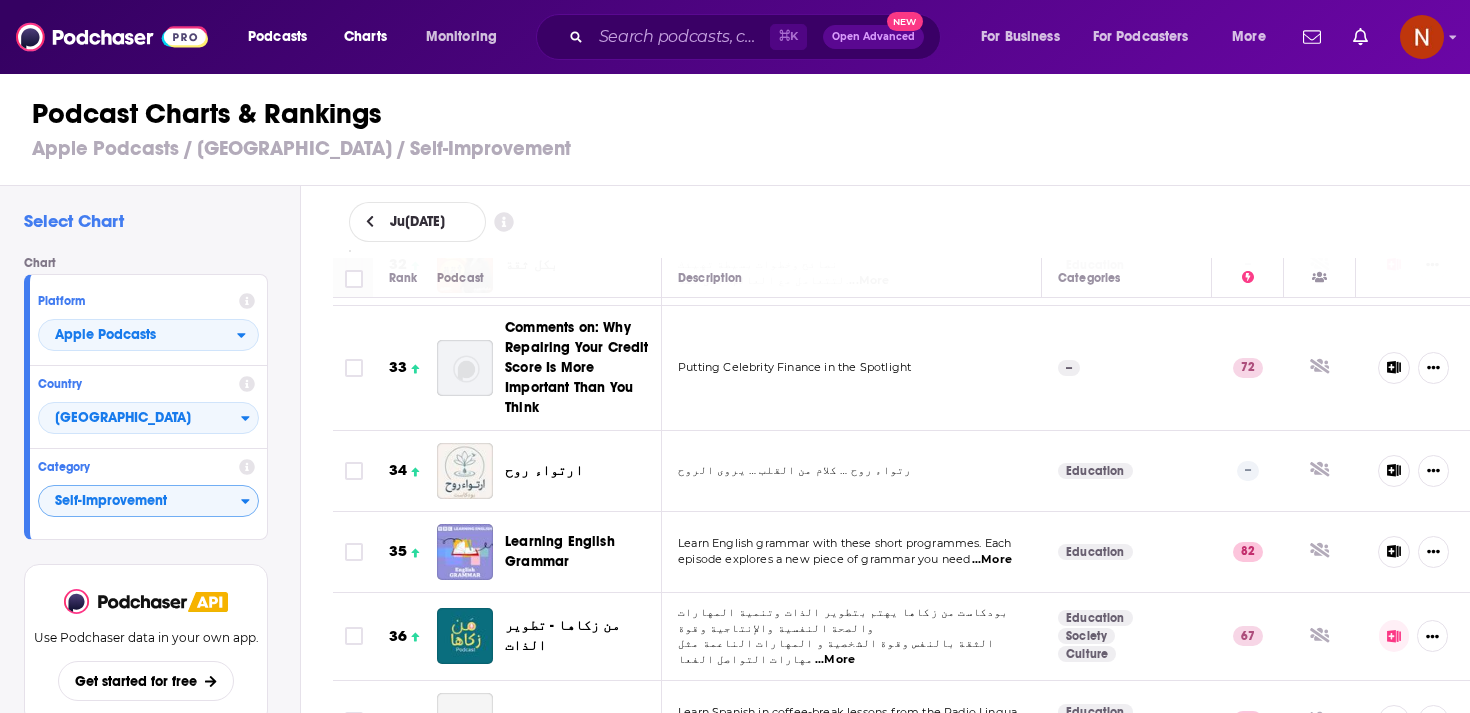 scroll, scrollTop: 2701, scrollLeft: 0, axis: vertical 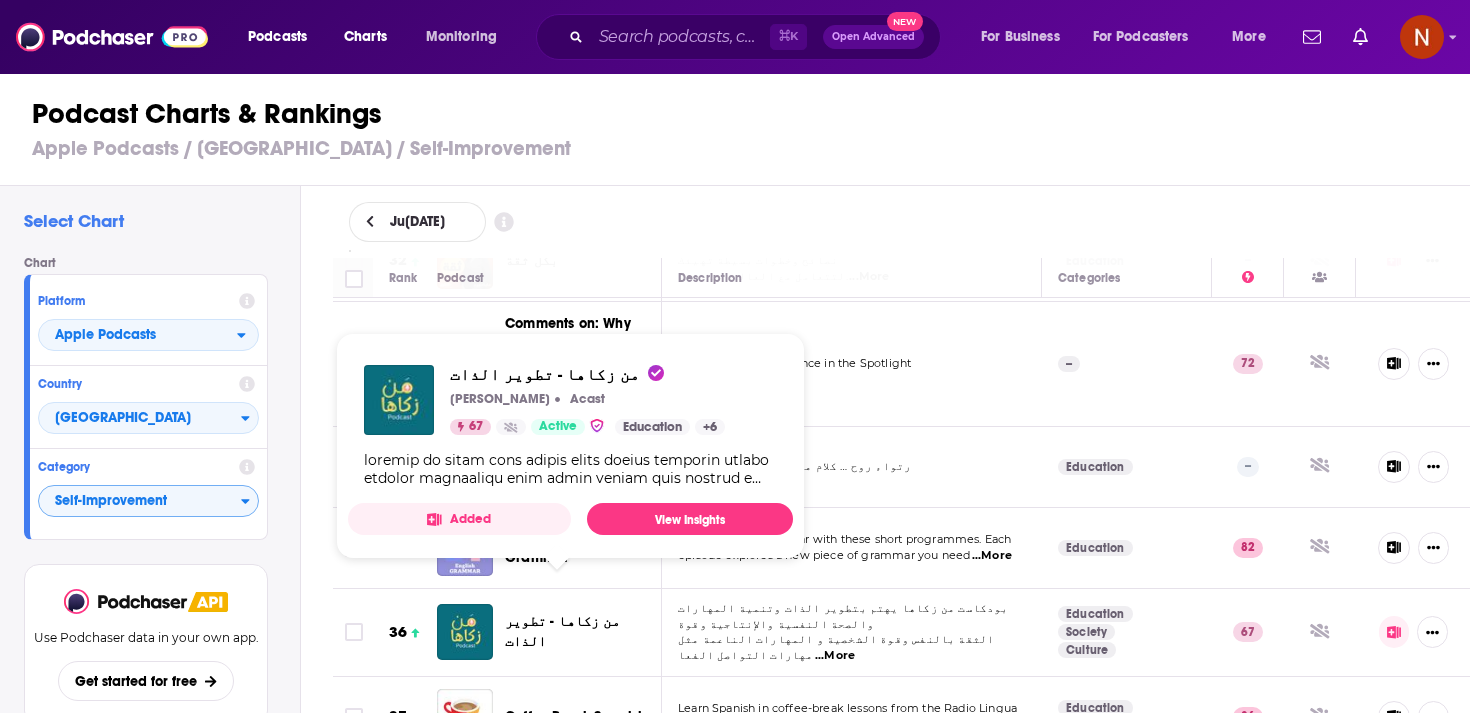 click on "من زكاها - تطوير الذات" at bounding box center [562, 631] 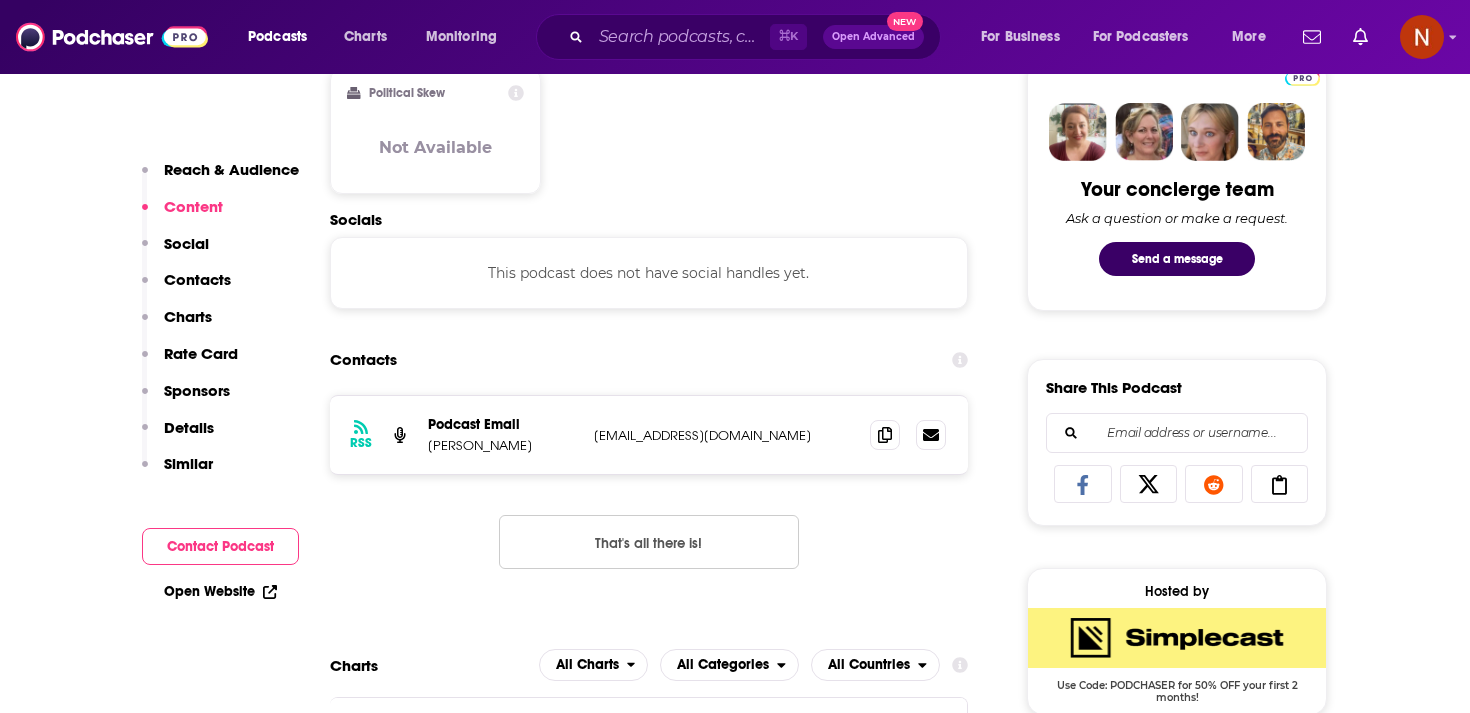scroll, scrollTop: 1076, scrollLeft: 0, axis: vertical 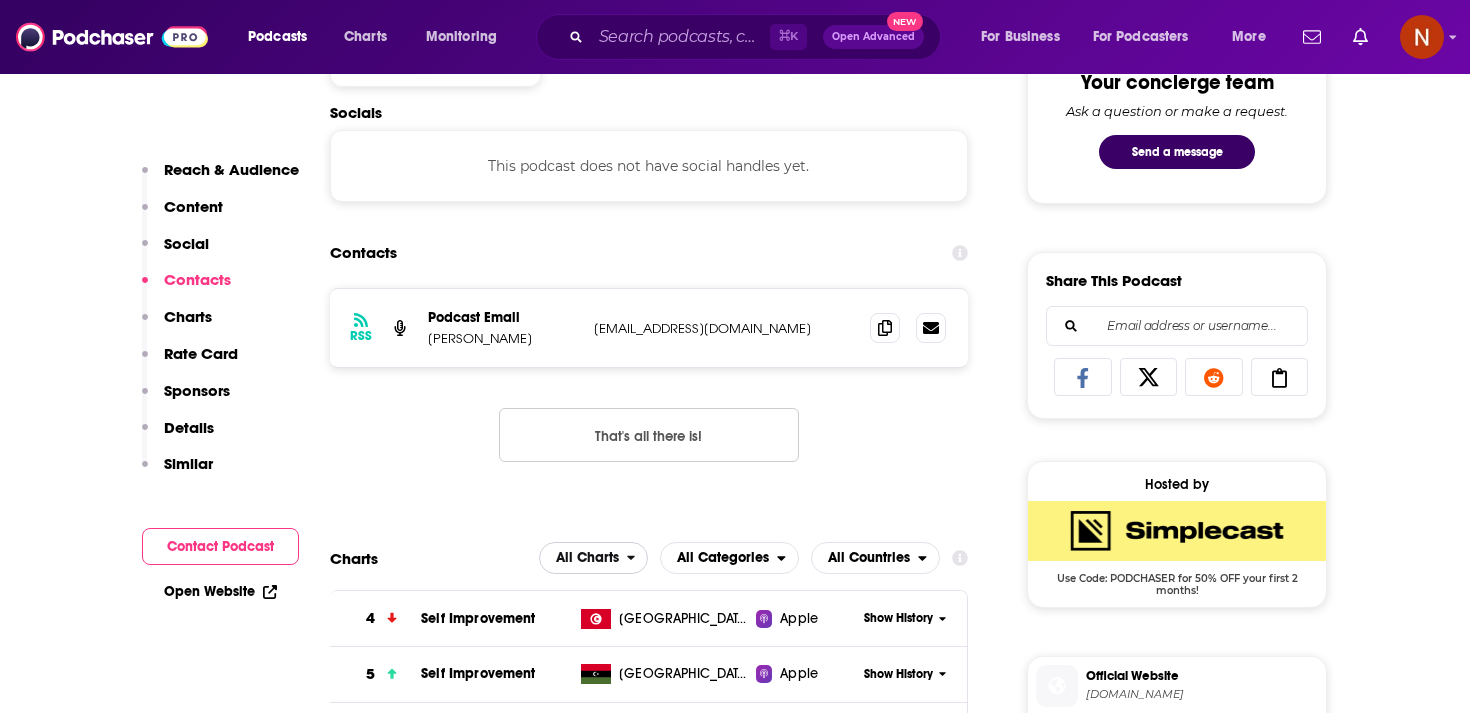 click on "All Charts" at bounding box center (587, 558) 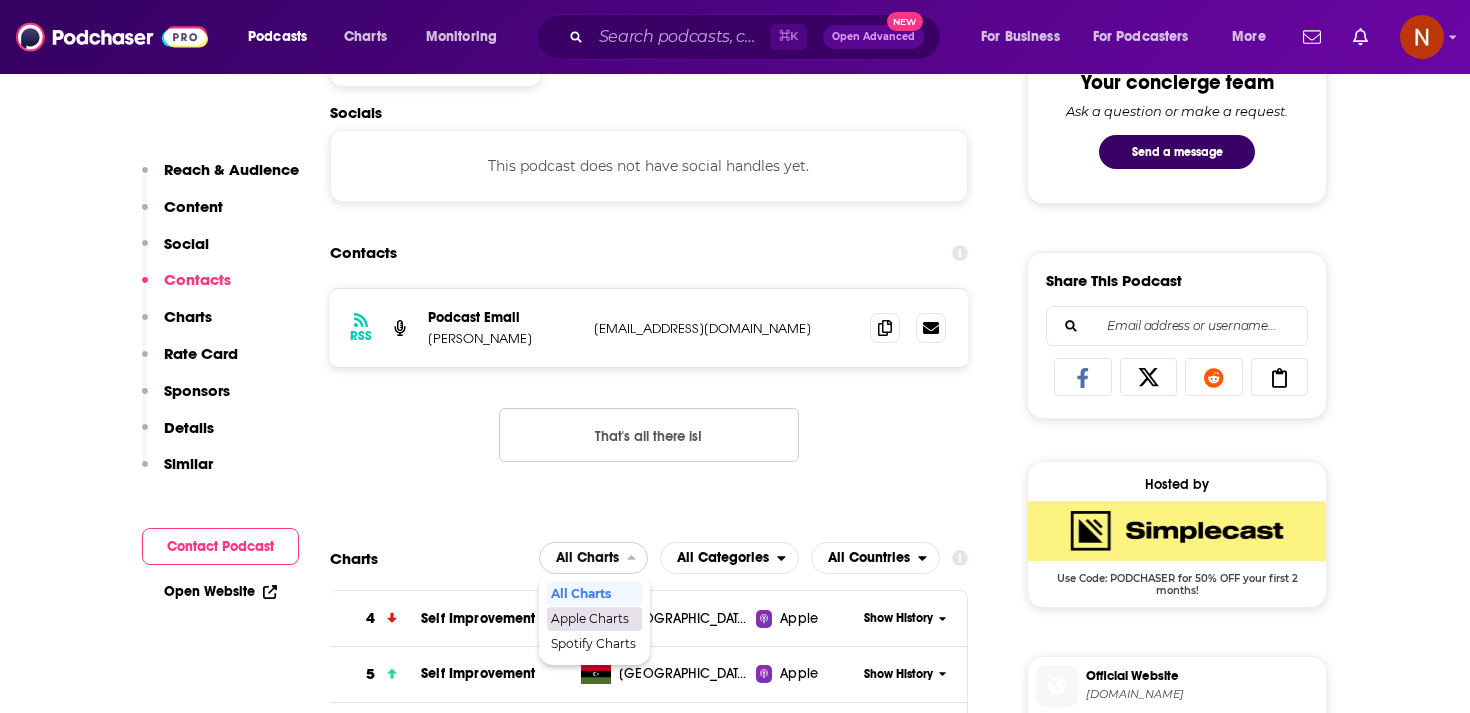 click on "Apple Charts" at bounding box center [593, 619] 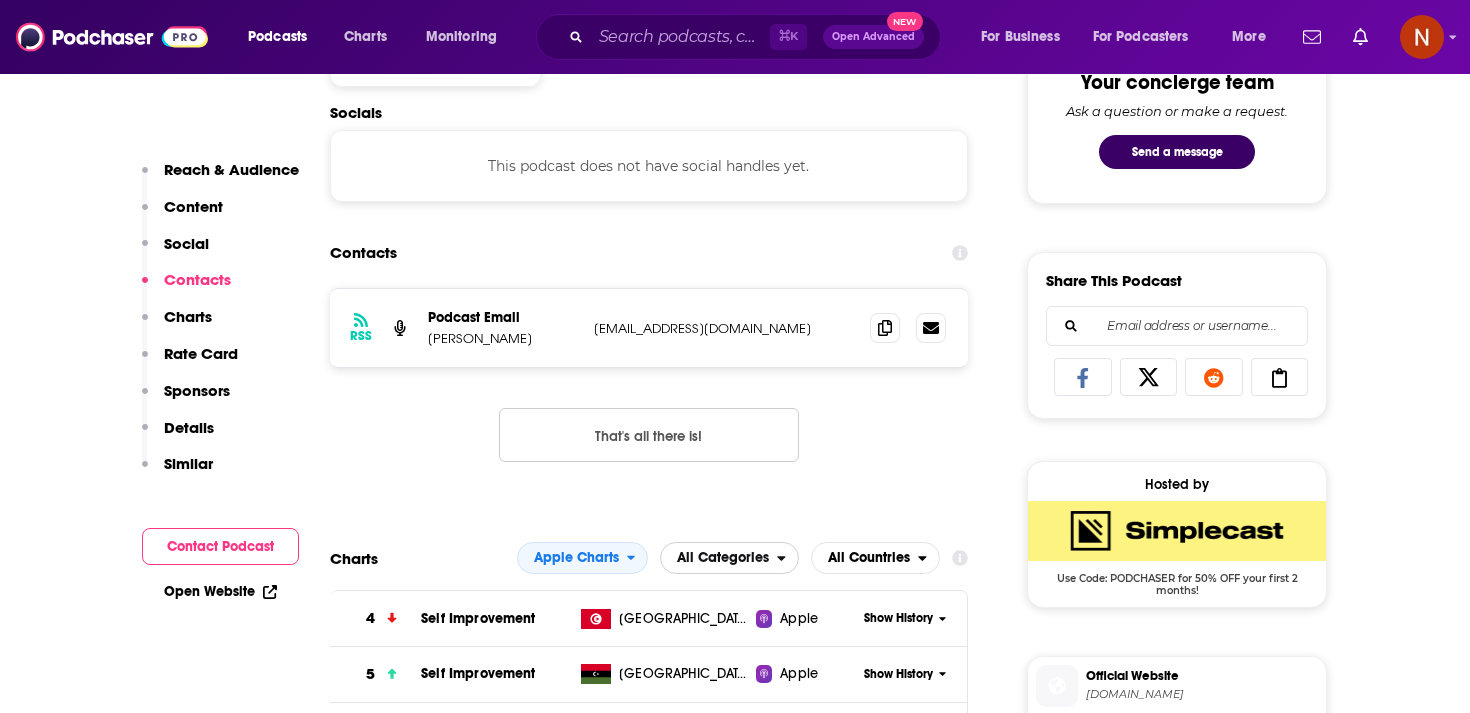 click on "All Categories" at bounding box center [723, 558] 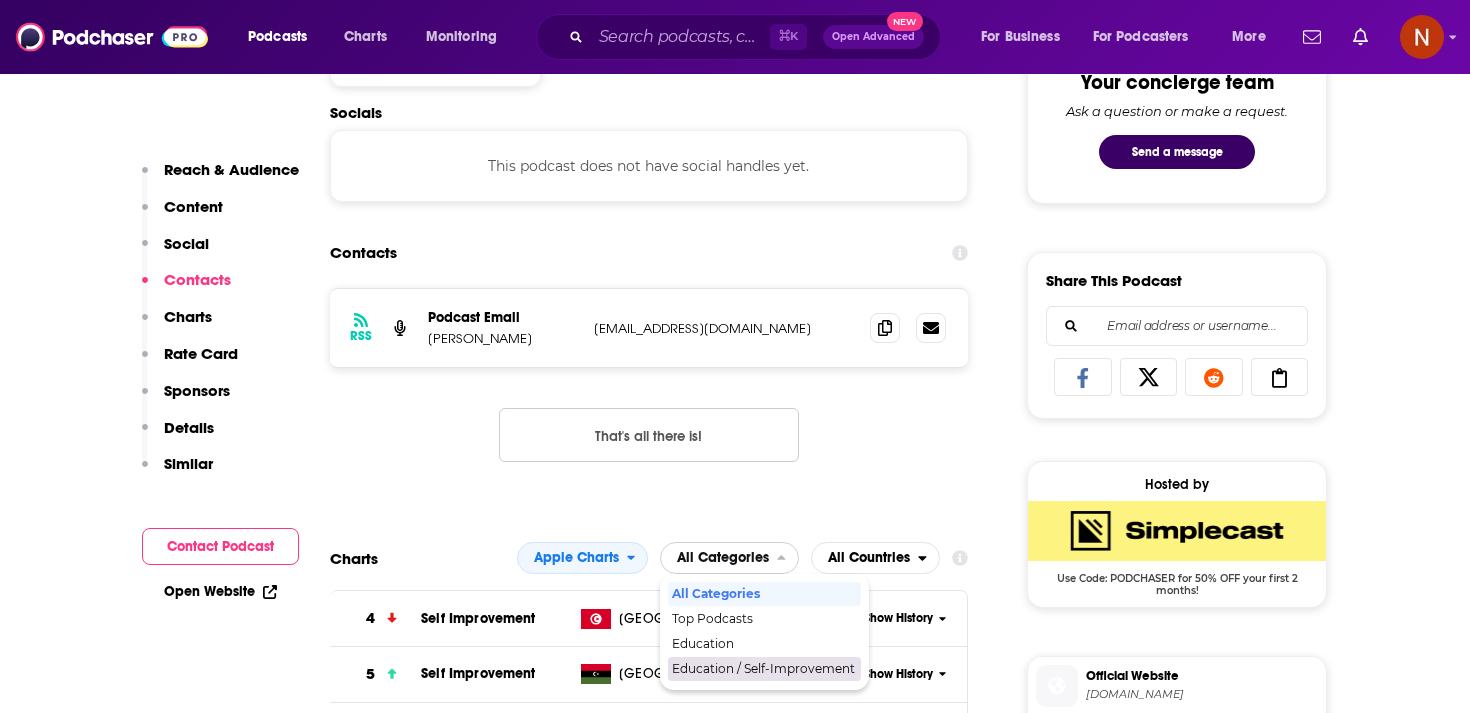 click on "Education / Self-Improvement" at bounding box center [764, 669] 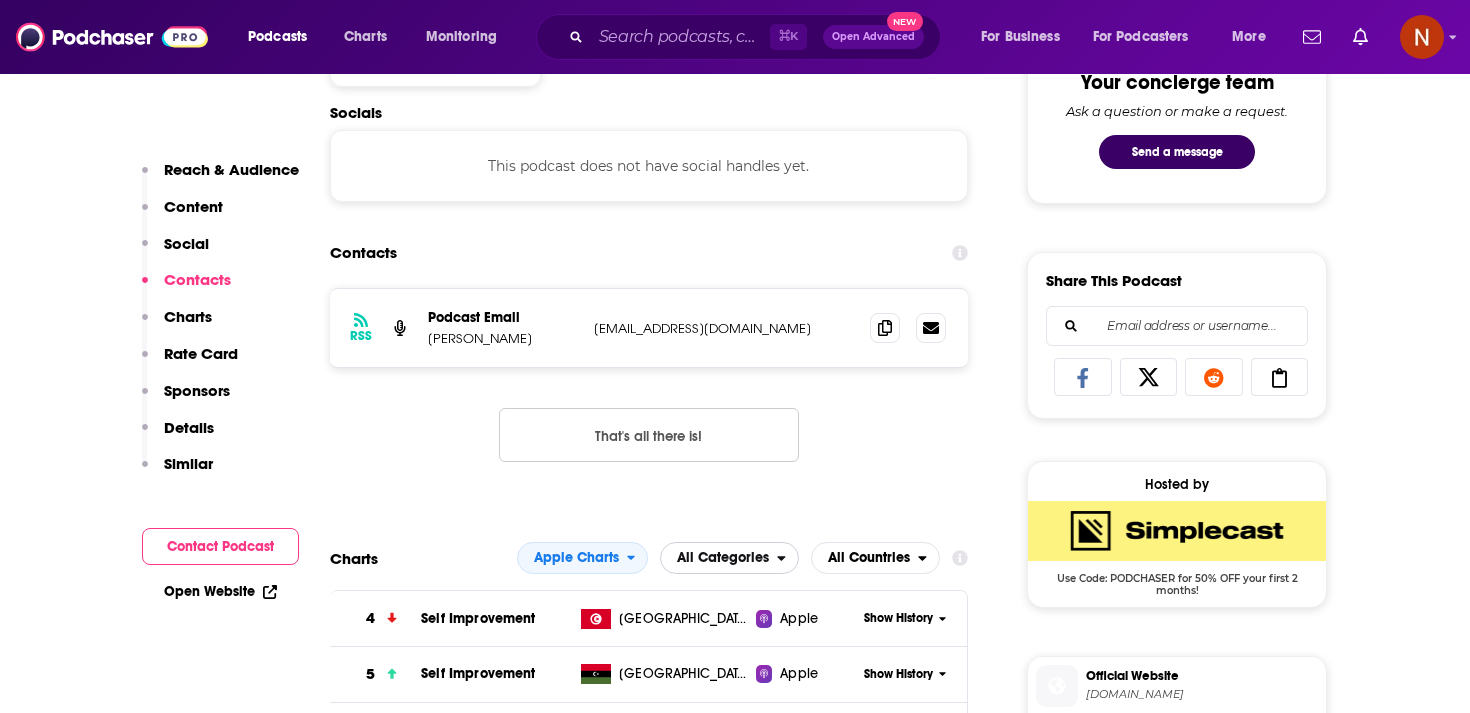 click on "All Categories" at bounding box center (723, 558) 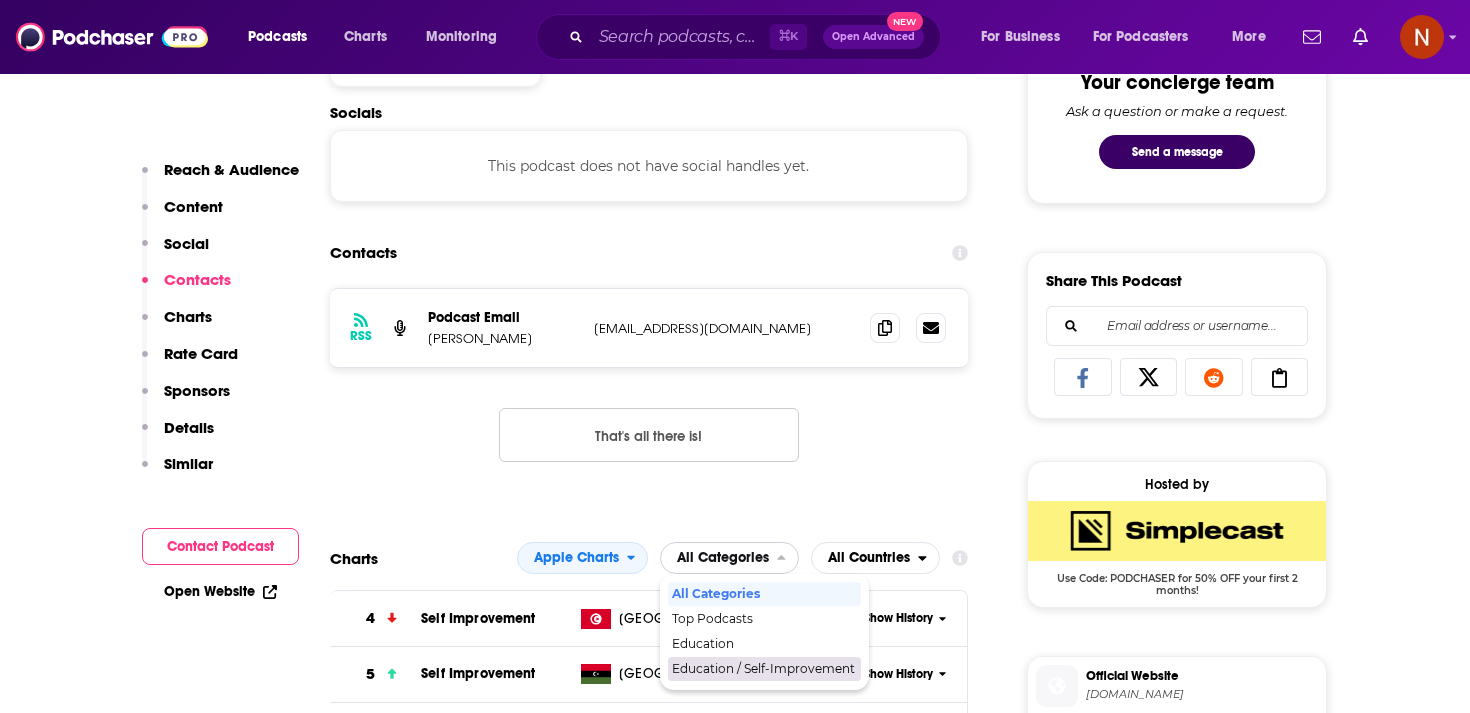 click on "Education / Self-Improvement" at bounding box center [763, 669] 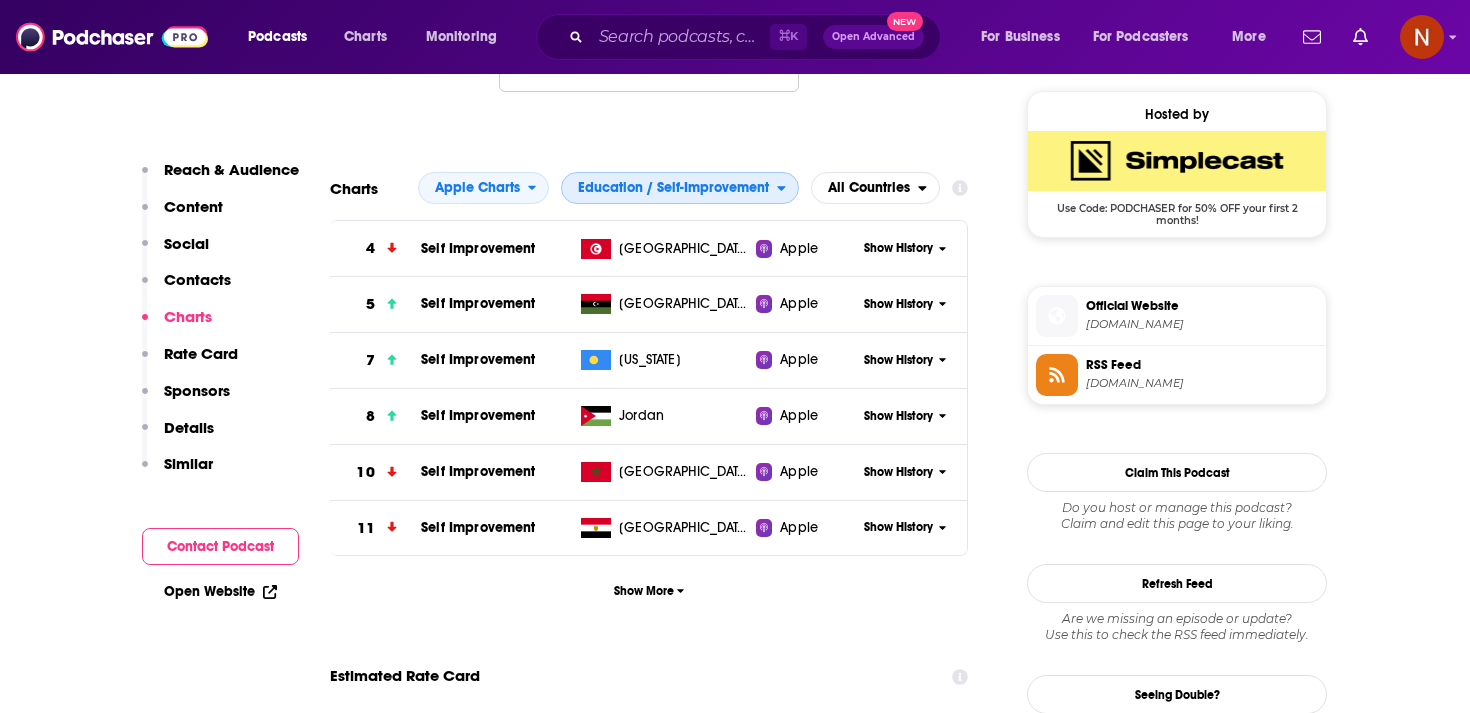 scroll, scrollTop: 1439, scrollLeft: 0, axis: vertical 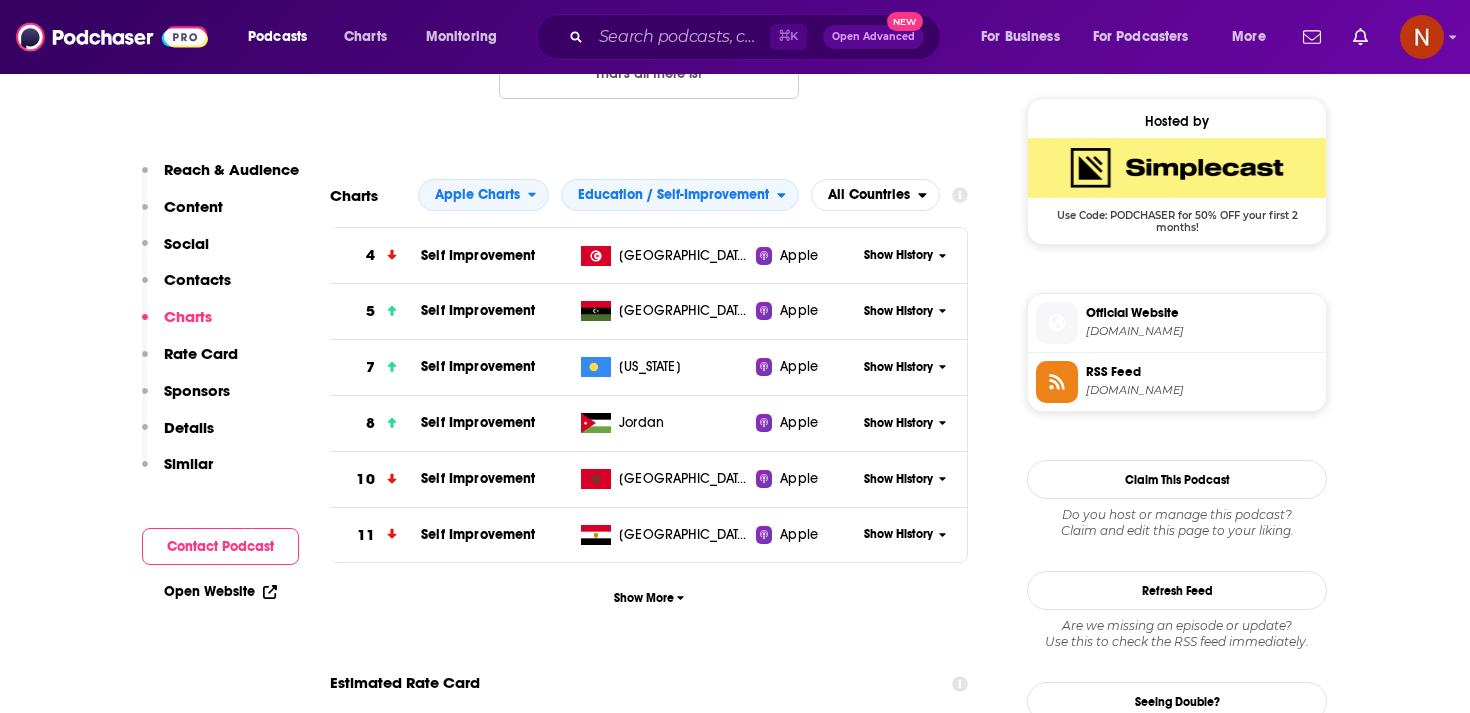 click 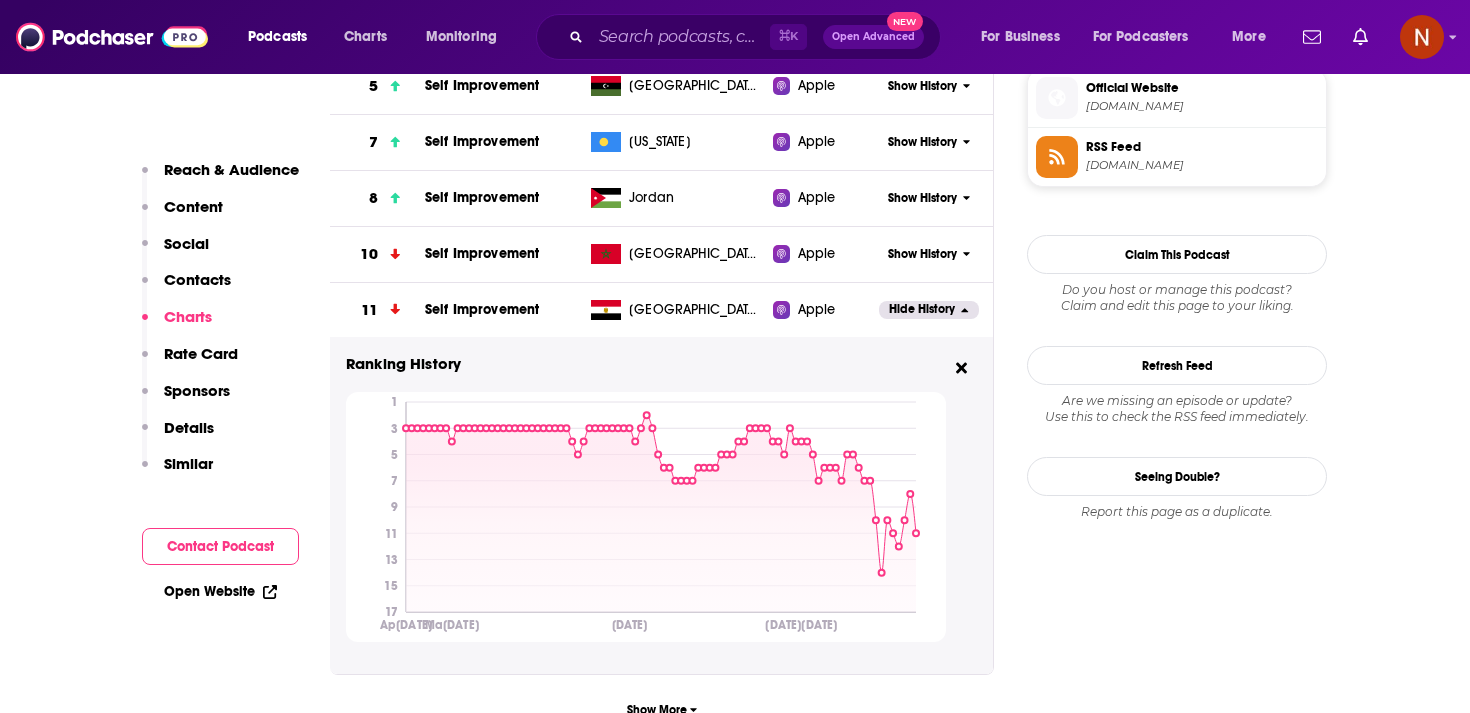 scroll, scrollTop: 1710, scrollLeft: 0, axis: vertical 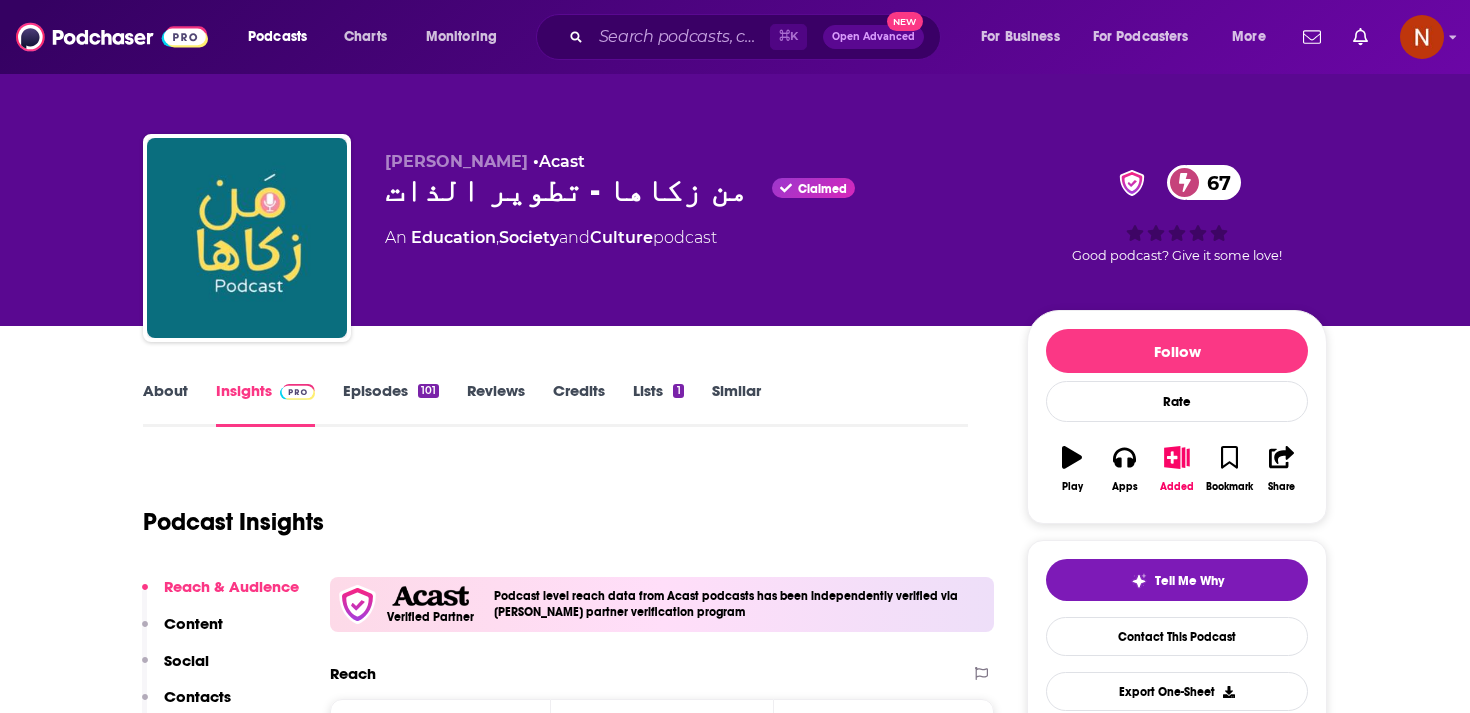 click on "من زكاها - تطوير الذات Claimed 67" at bounding box center (690, 190) 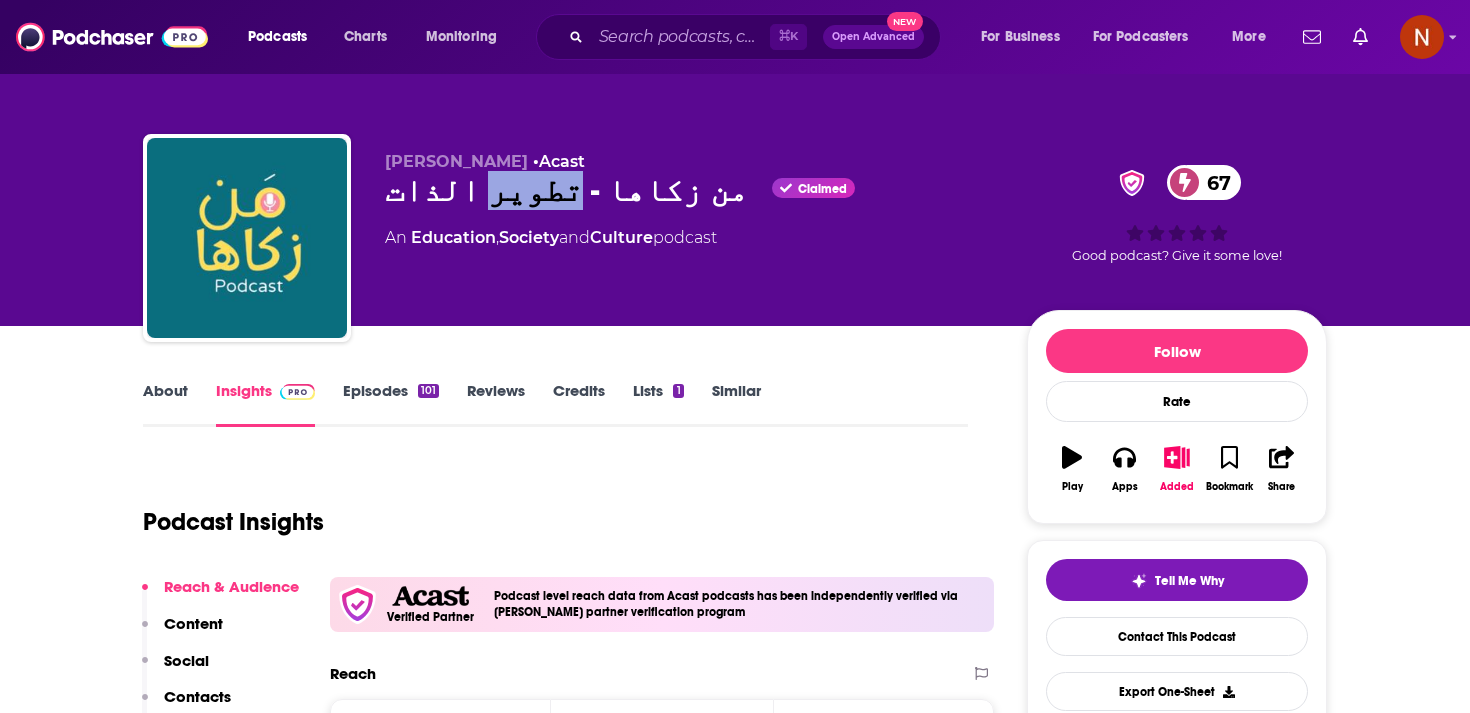 click on "من زكاها - تطوير الذات Claimed 67" at bounding box center [690, 190] 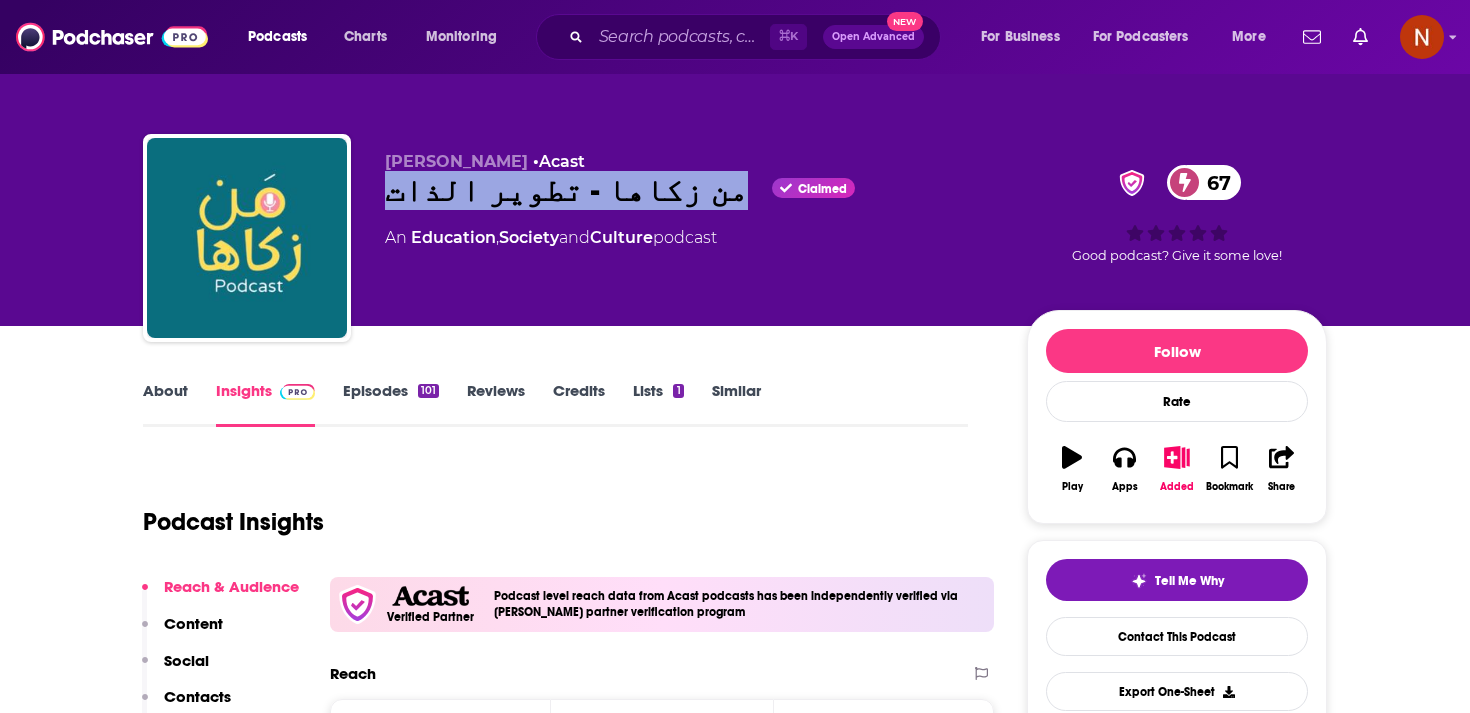 click on "من زكاها - تطوير الذات Claimed 67" at bounding box center [690, 190] 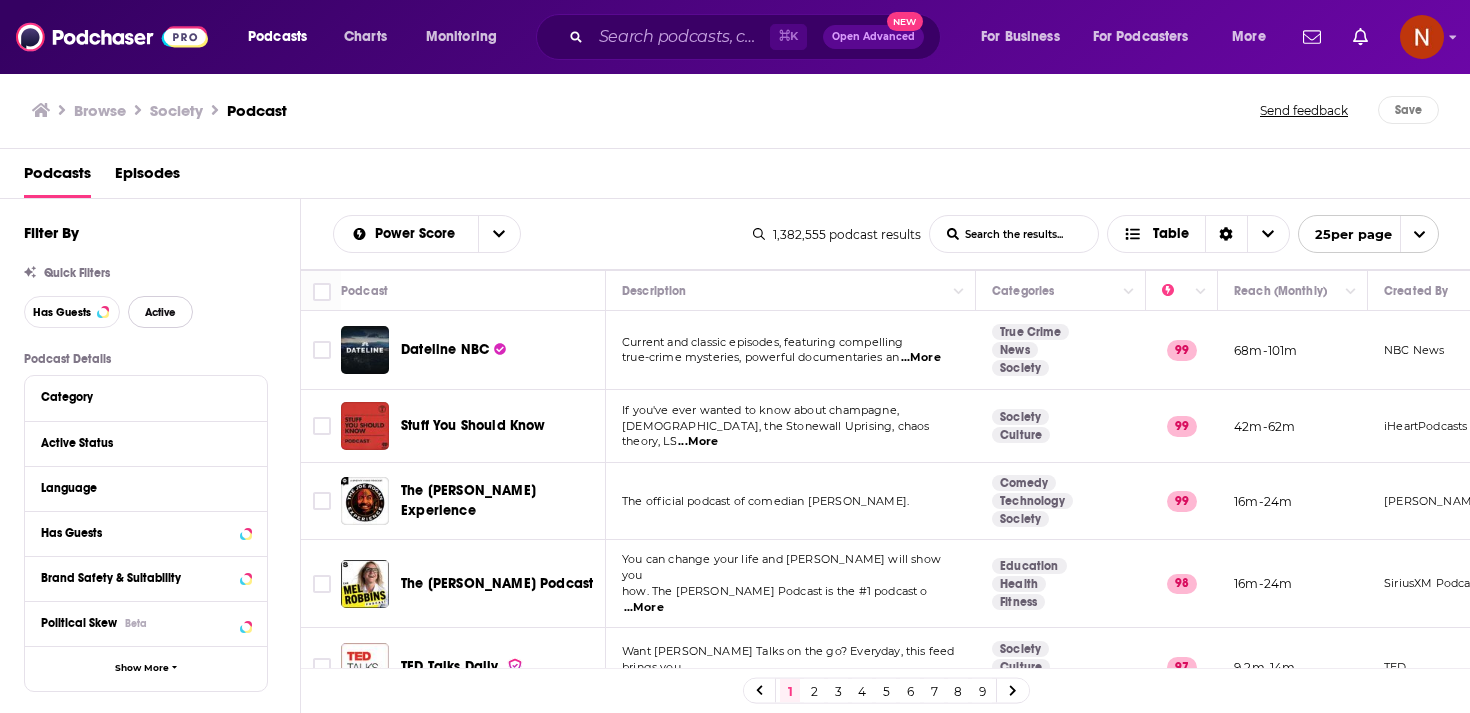 click on "Active" at bounding box center (160, 312) 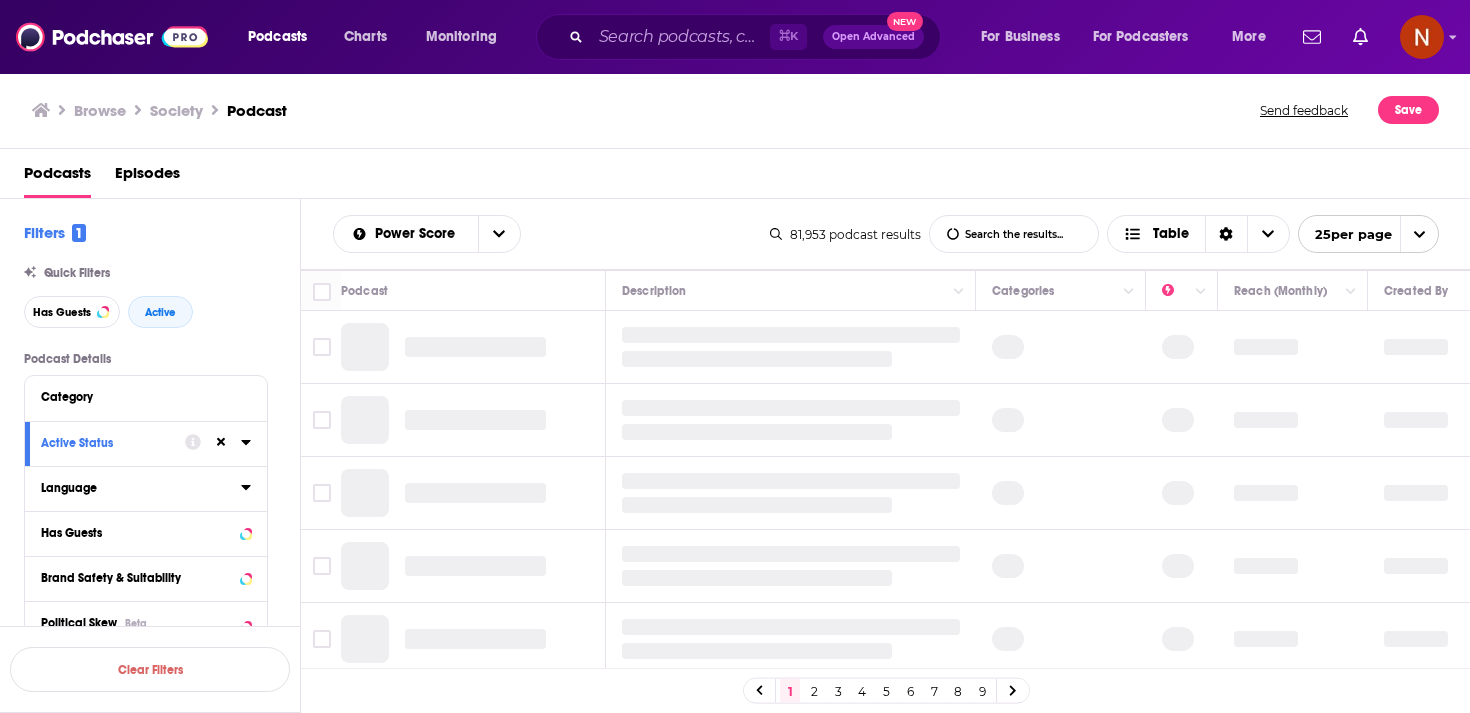 click 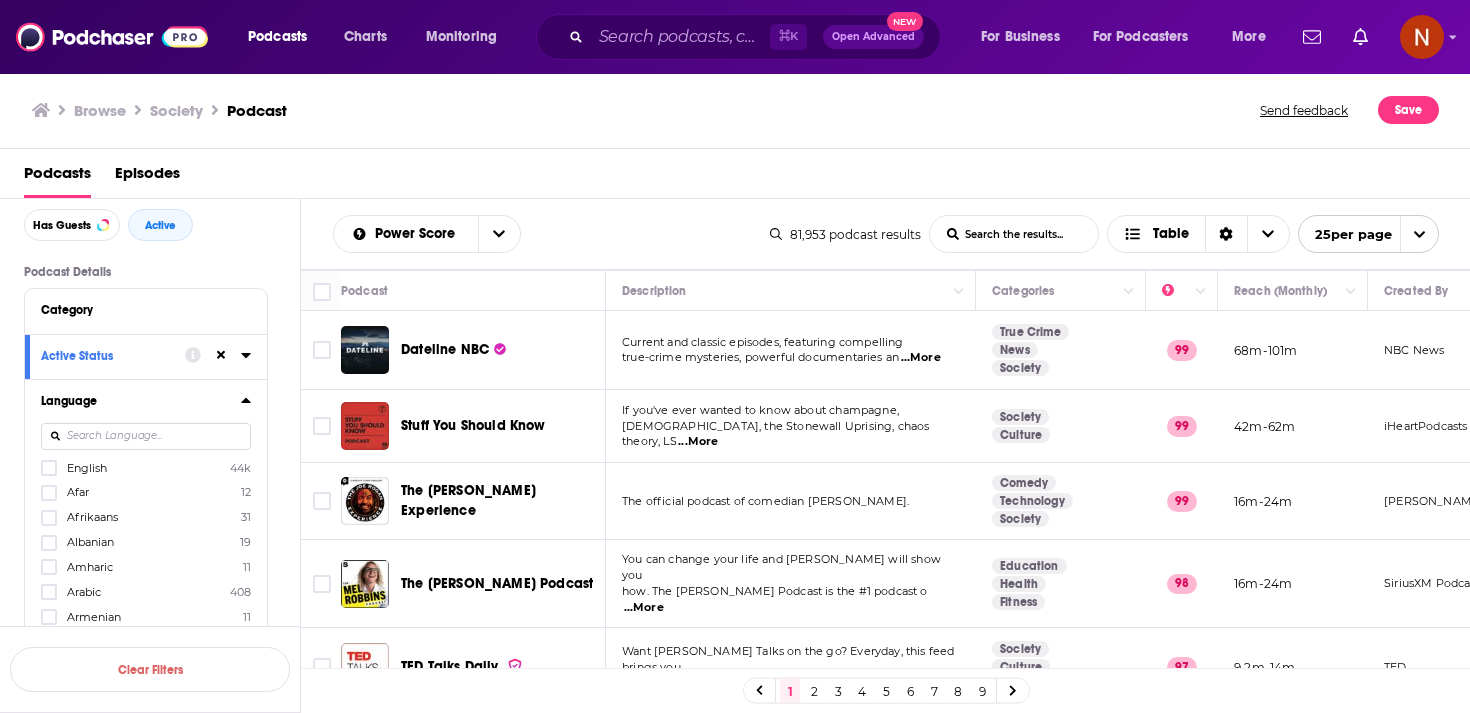 scroll, scrollTop: 99, scrollLeft: 0, axis: vertical 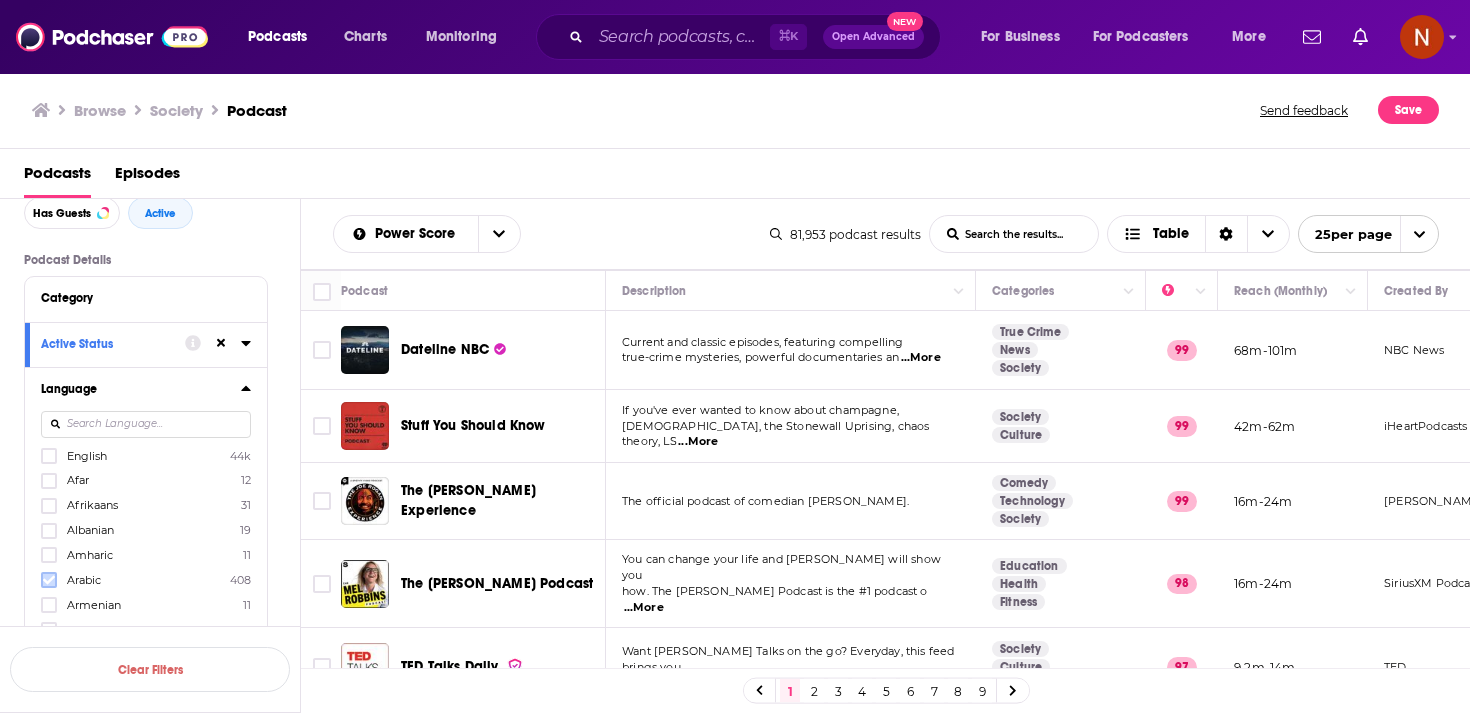 click 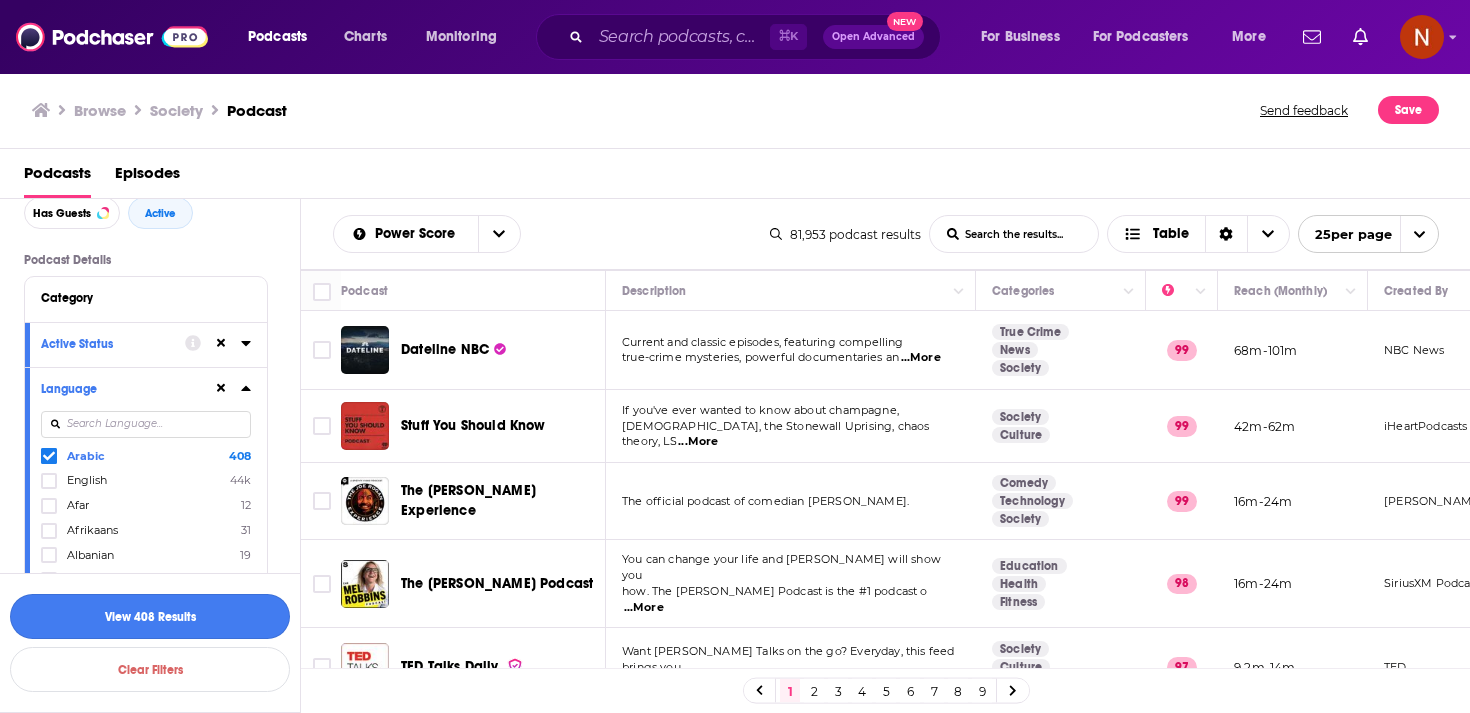 click on "View 408 Results" at bounding box center [150, 616] 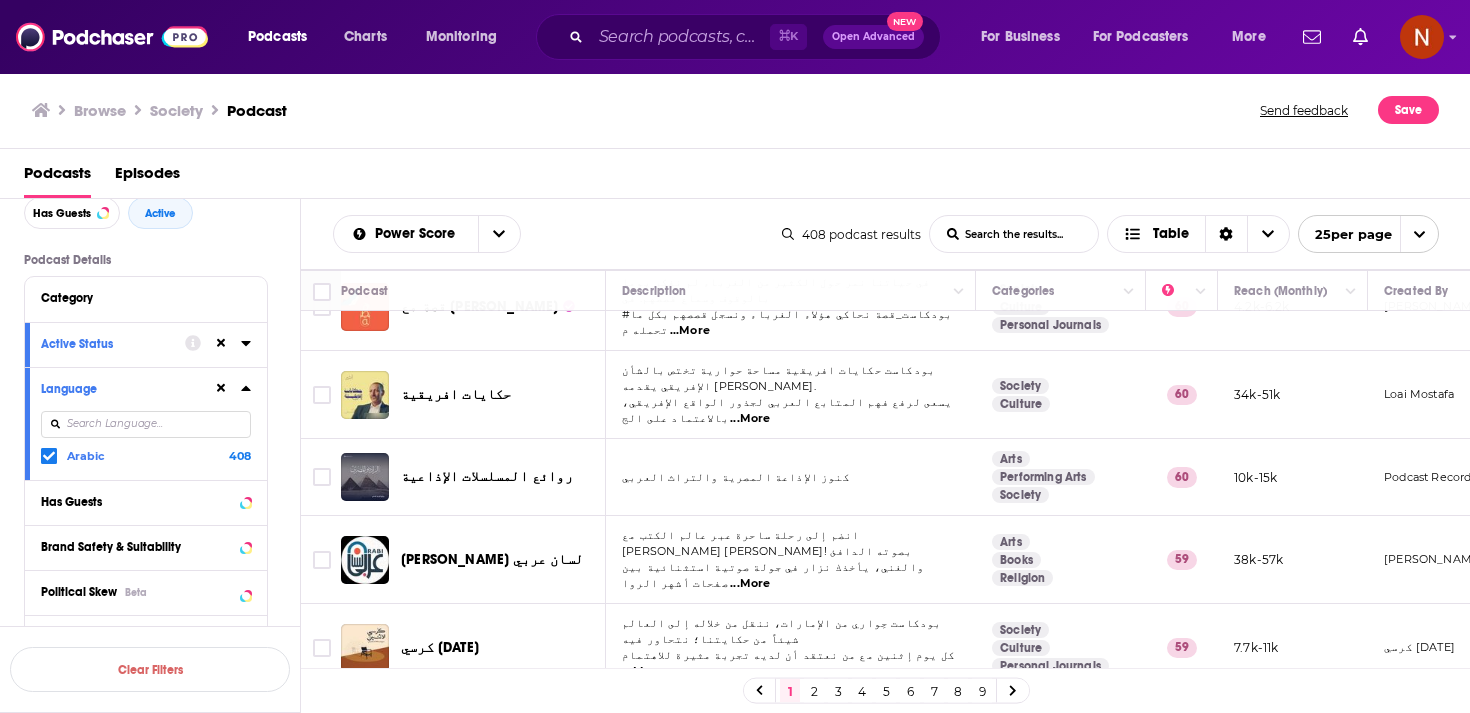 scroll, scrollTop: 1518, scrollLeft: 0, axis: vertical 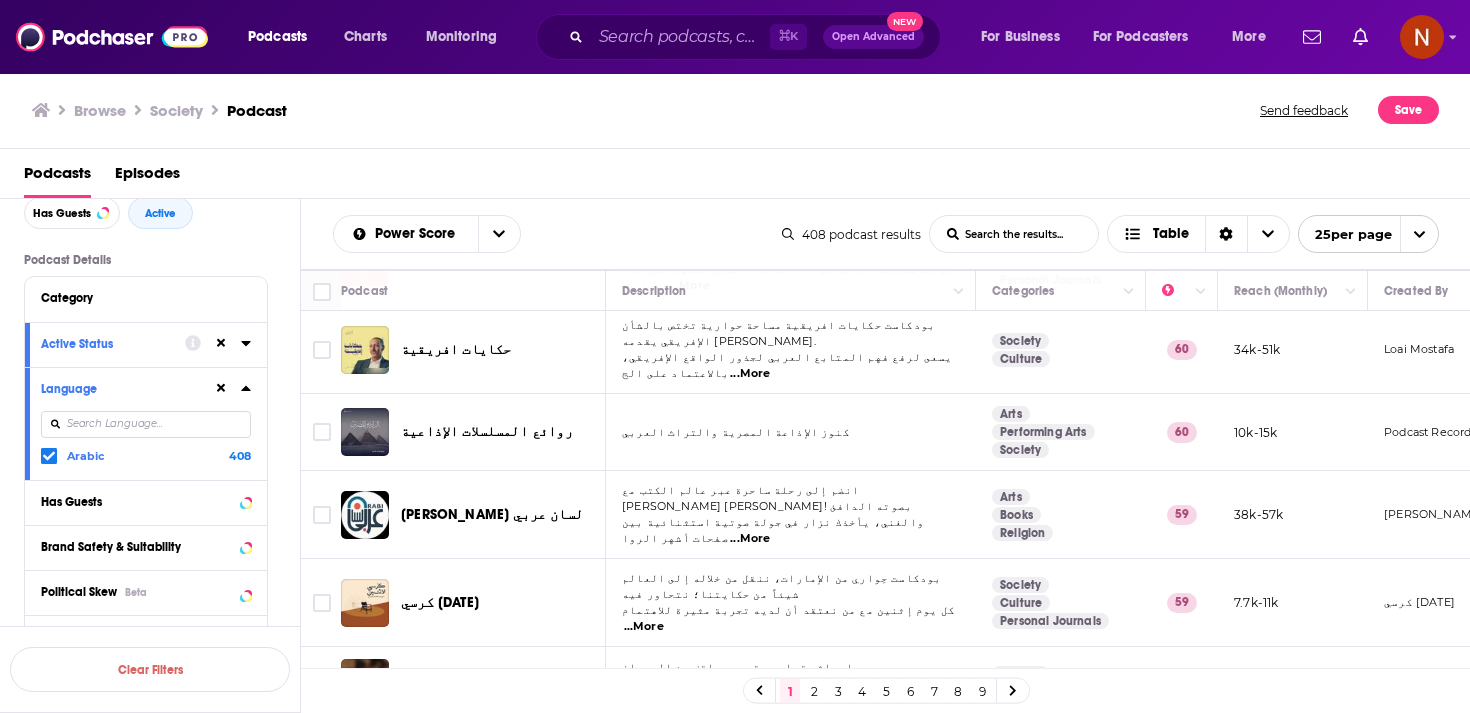 click on "2" at bounding box center (814, 691) 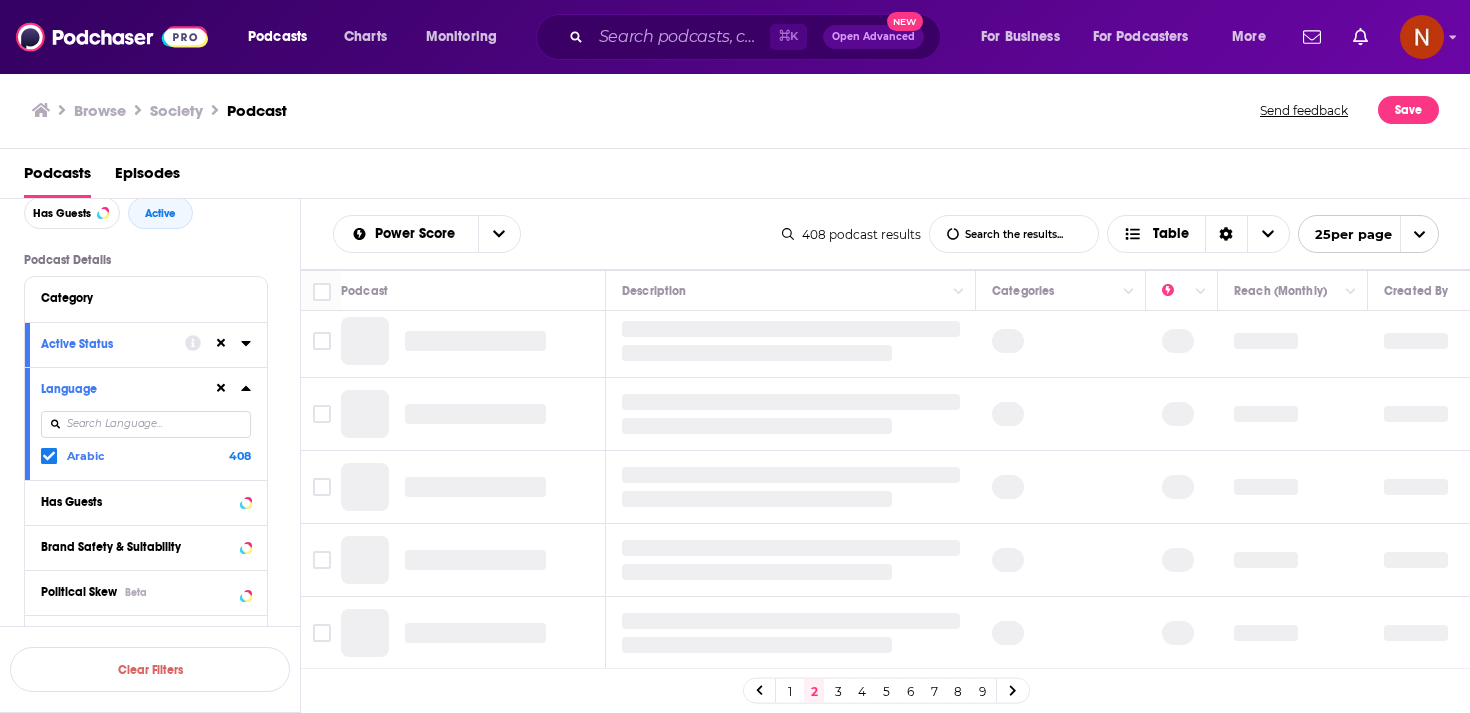scroll, scrollTop: 0, scrollLeft: 0, axis: both 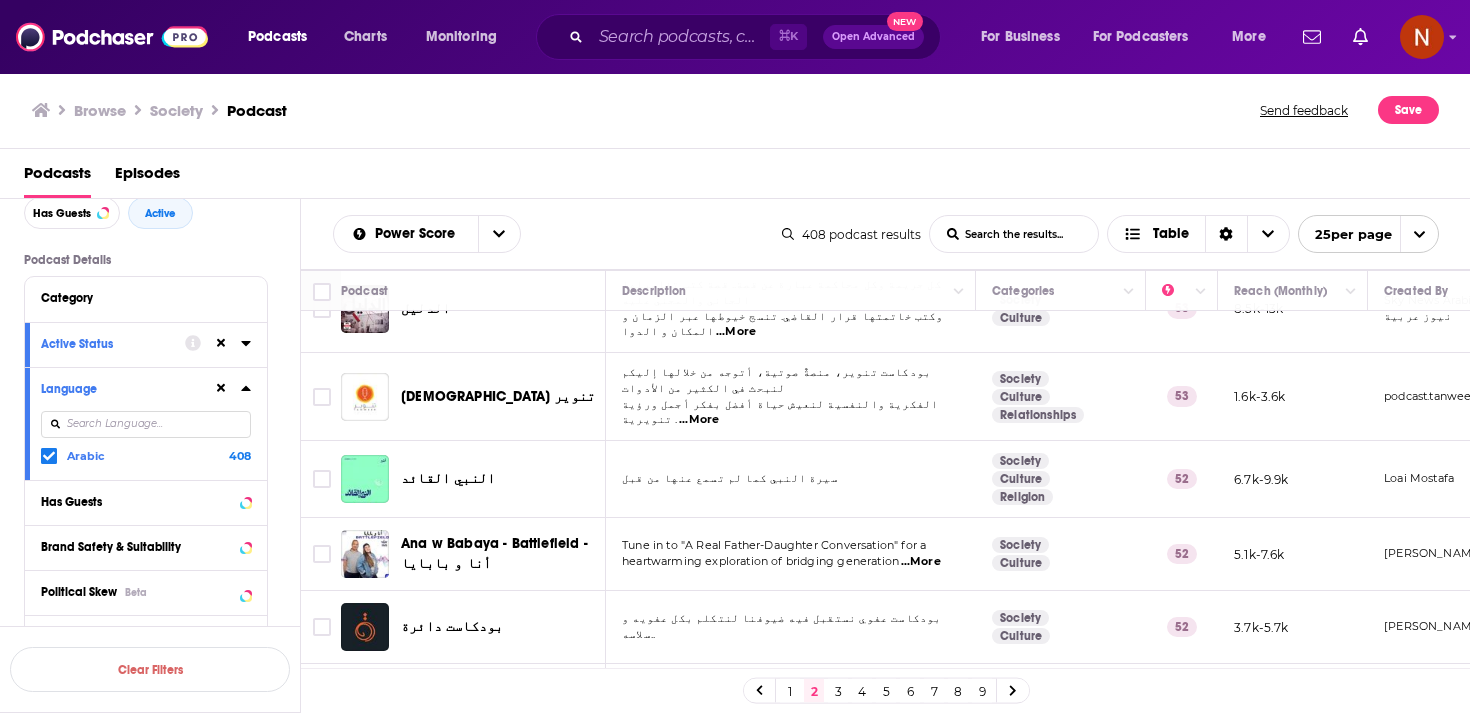 click on "3" at bounding box center (838, 691) 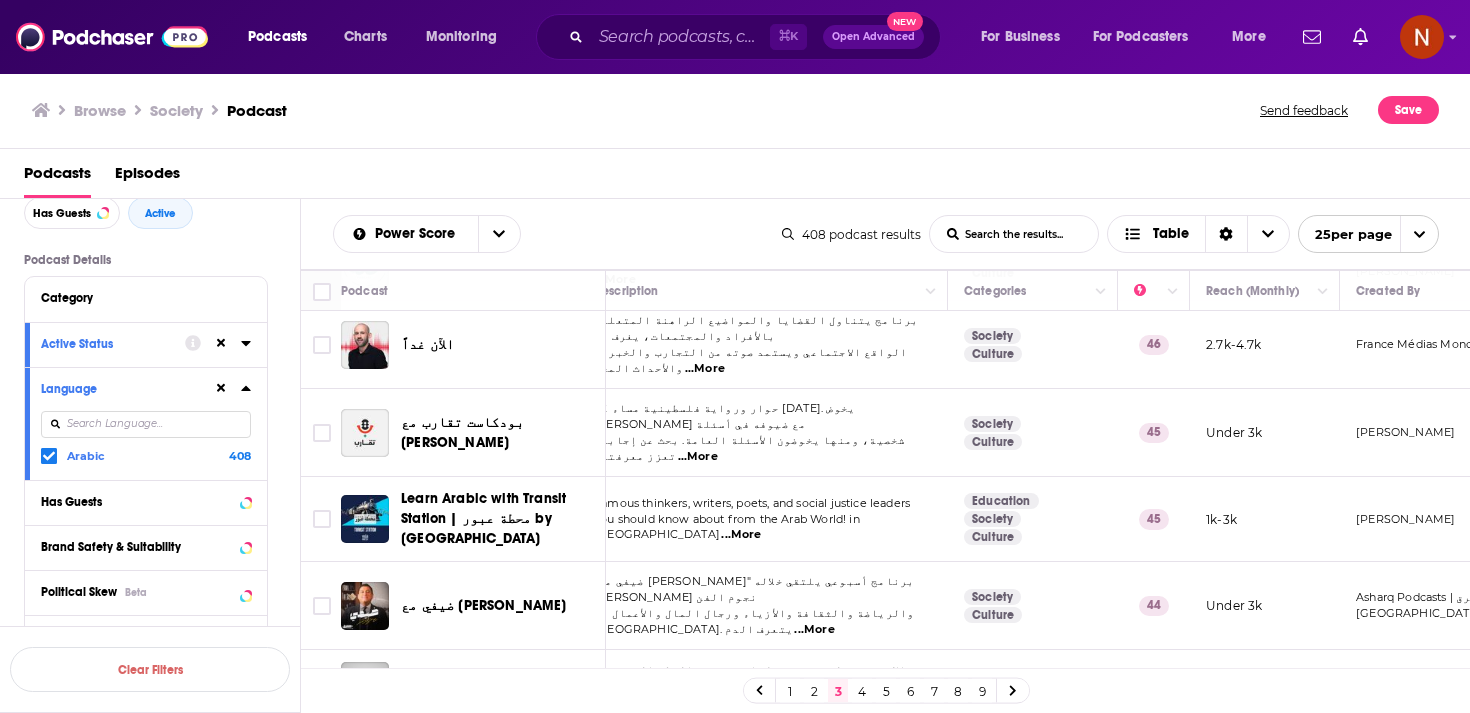scroll, scrollTop: 1518, scrollLeft: 28, axis: both 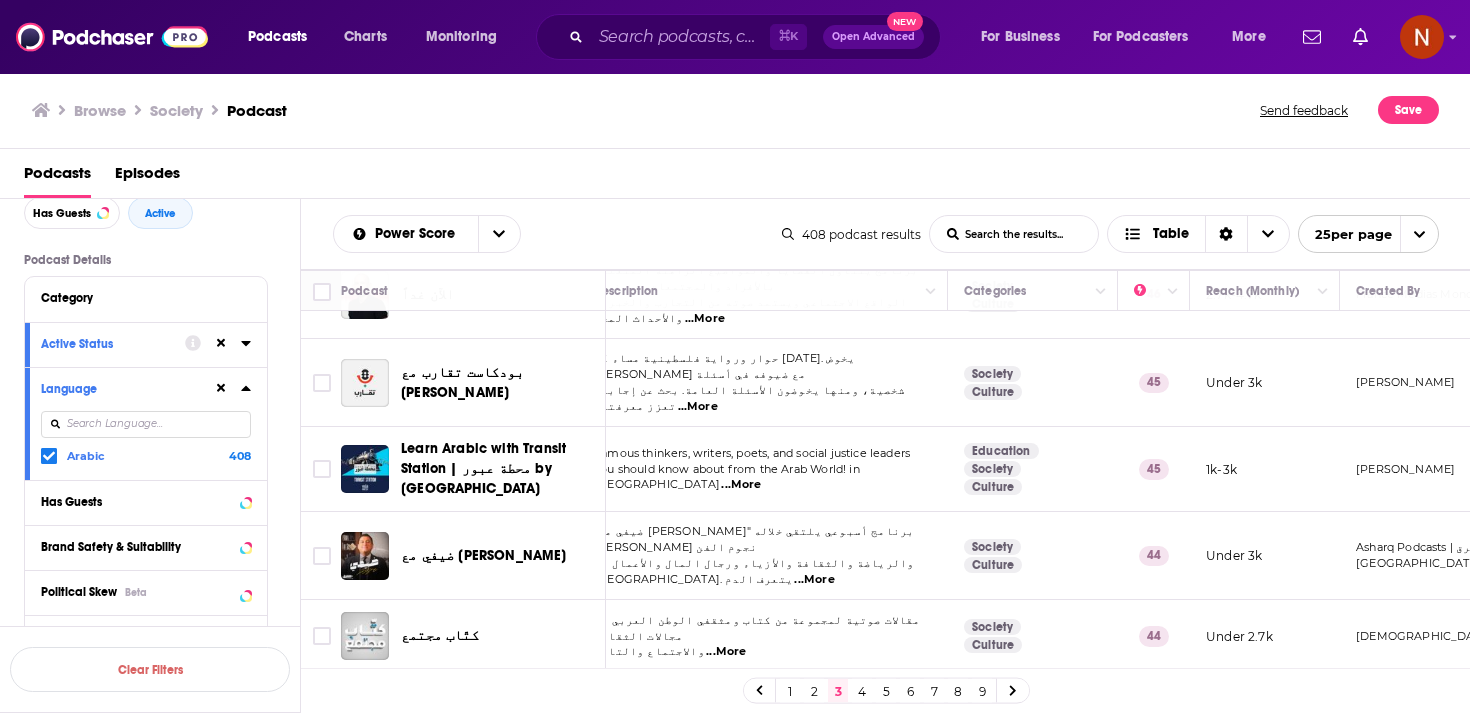 click on "4" at bounding box center [862, 691] 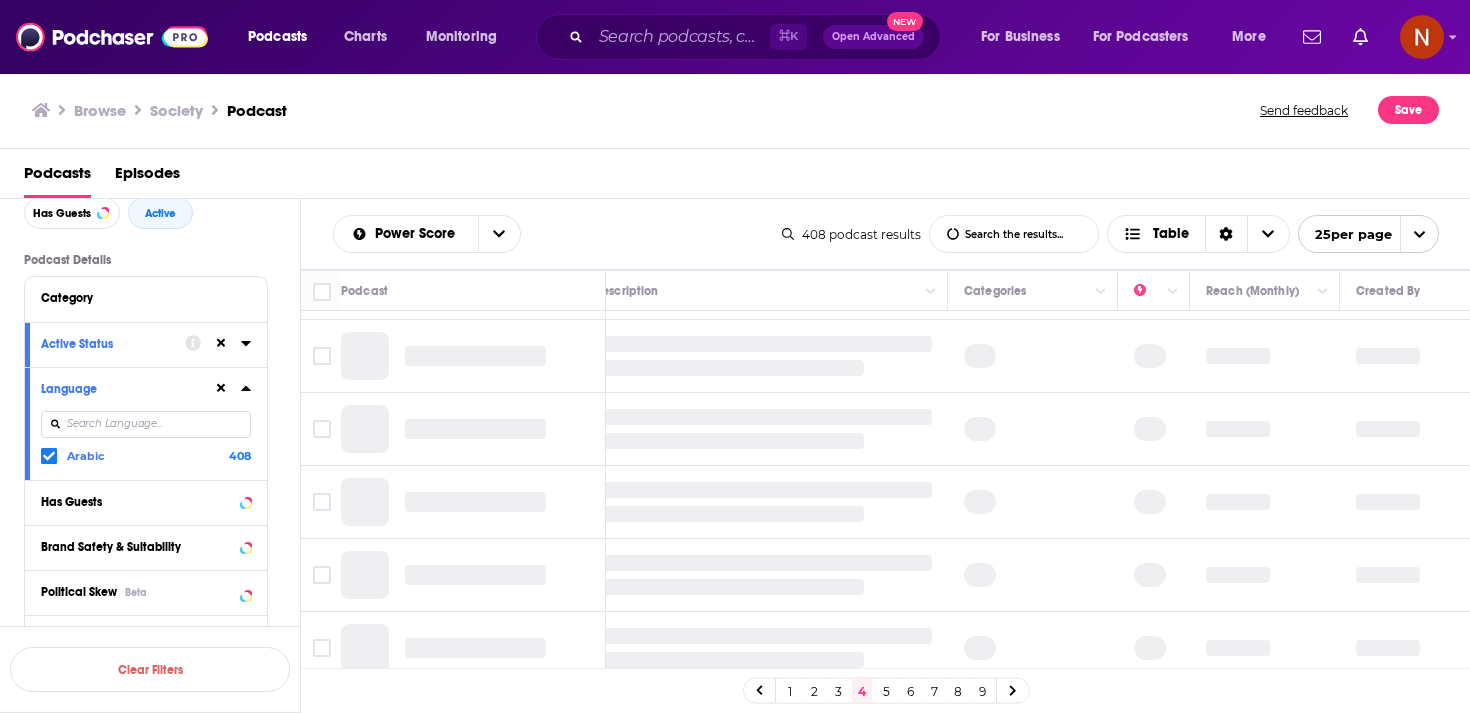 scroll, scrollTop: 0, scrollLeft: 28, axis: horizontal 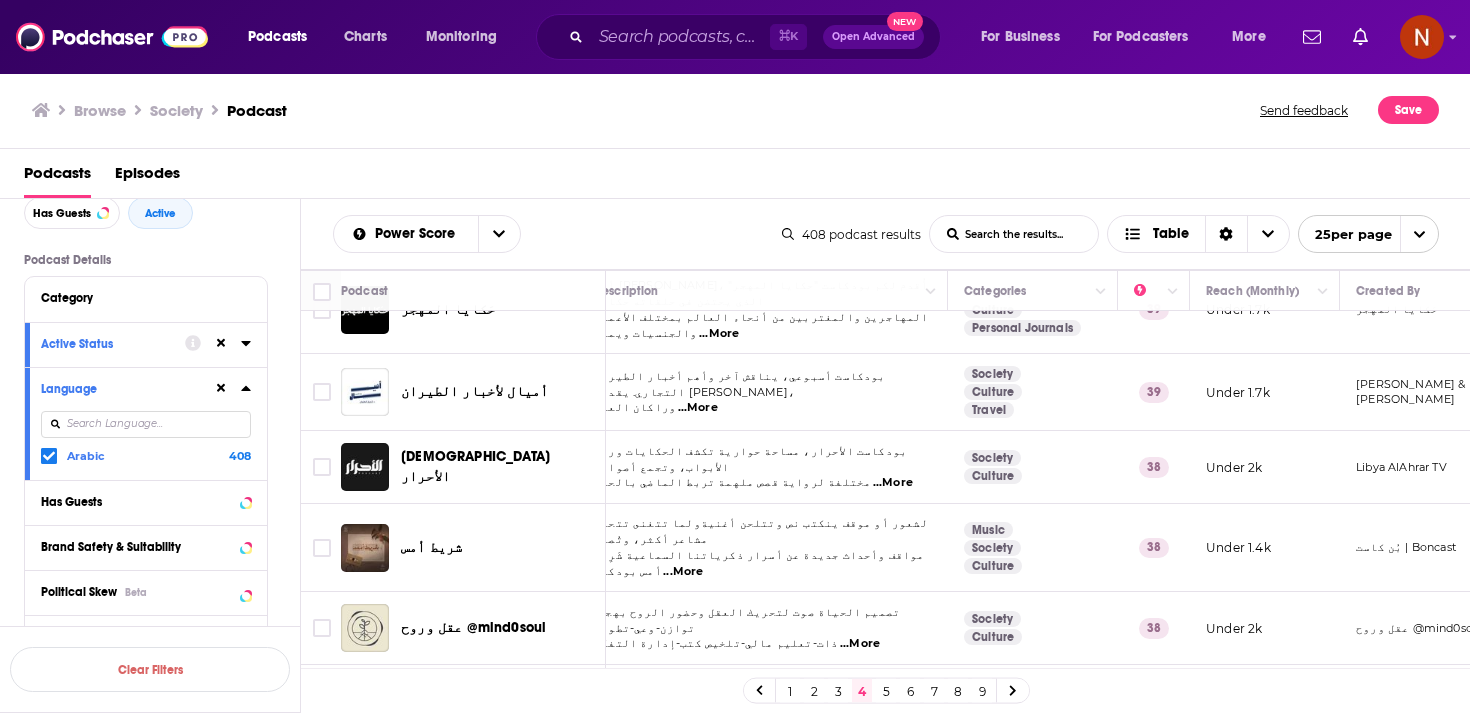 click on "2" at bounding box center (814, 691) 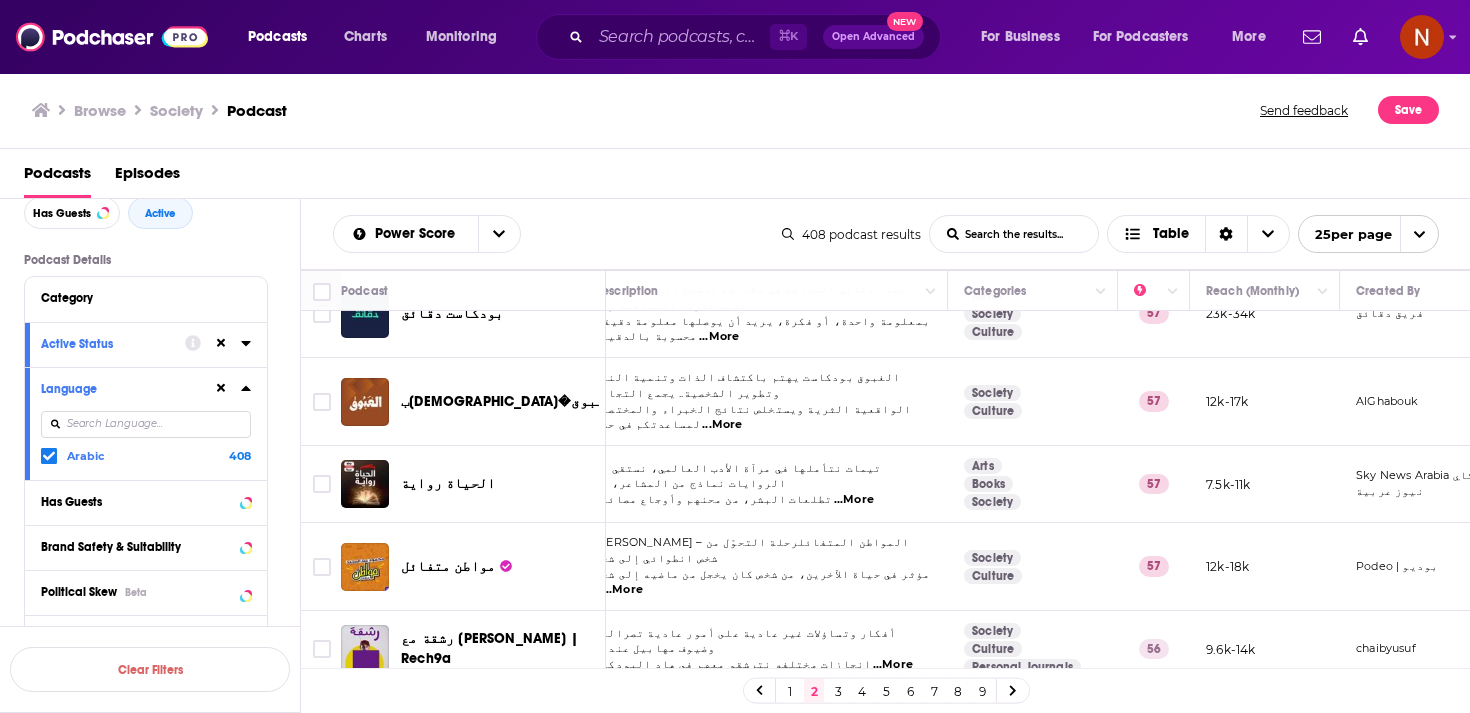 scroll, scrollTop: 246, scrollLeft: 28, axis: both 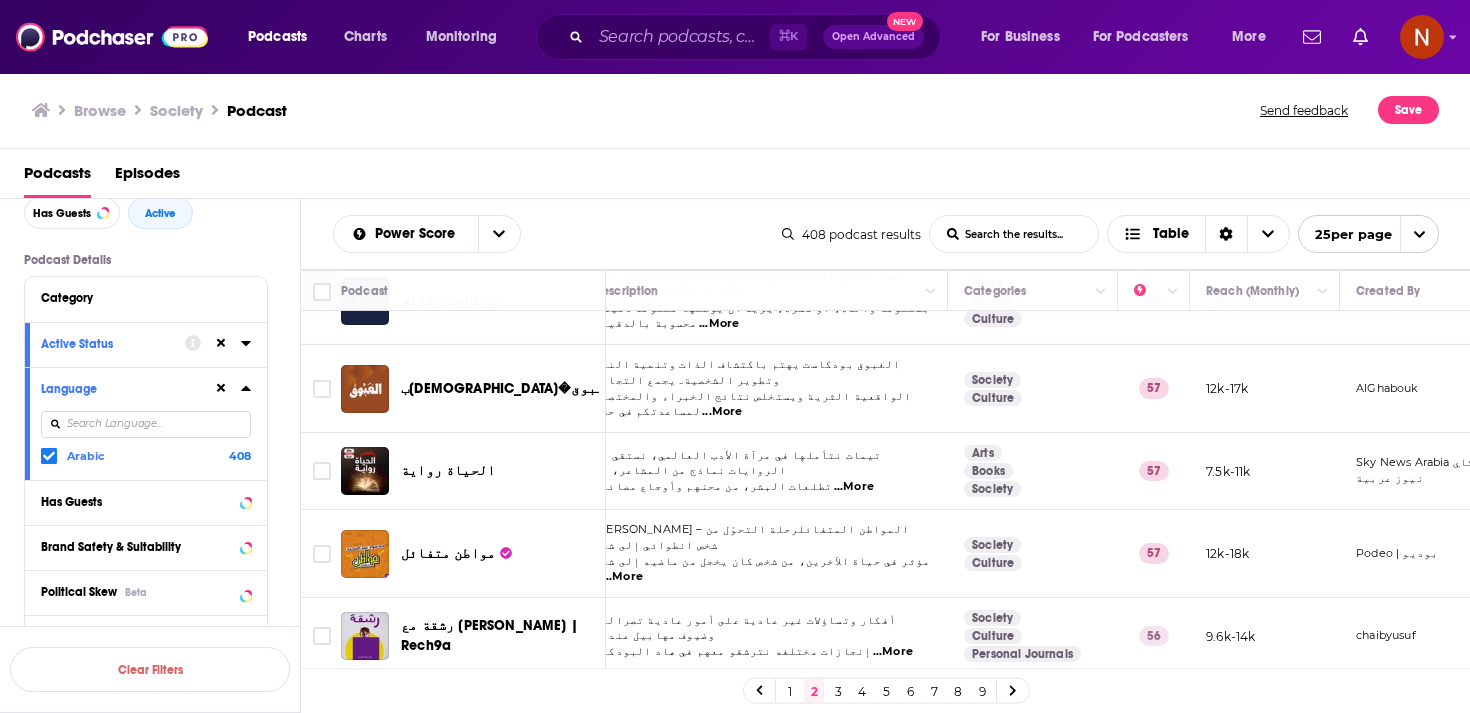click on "1" at bounding box center [790, 691] 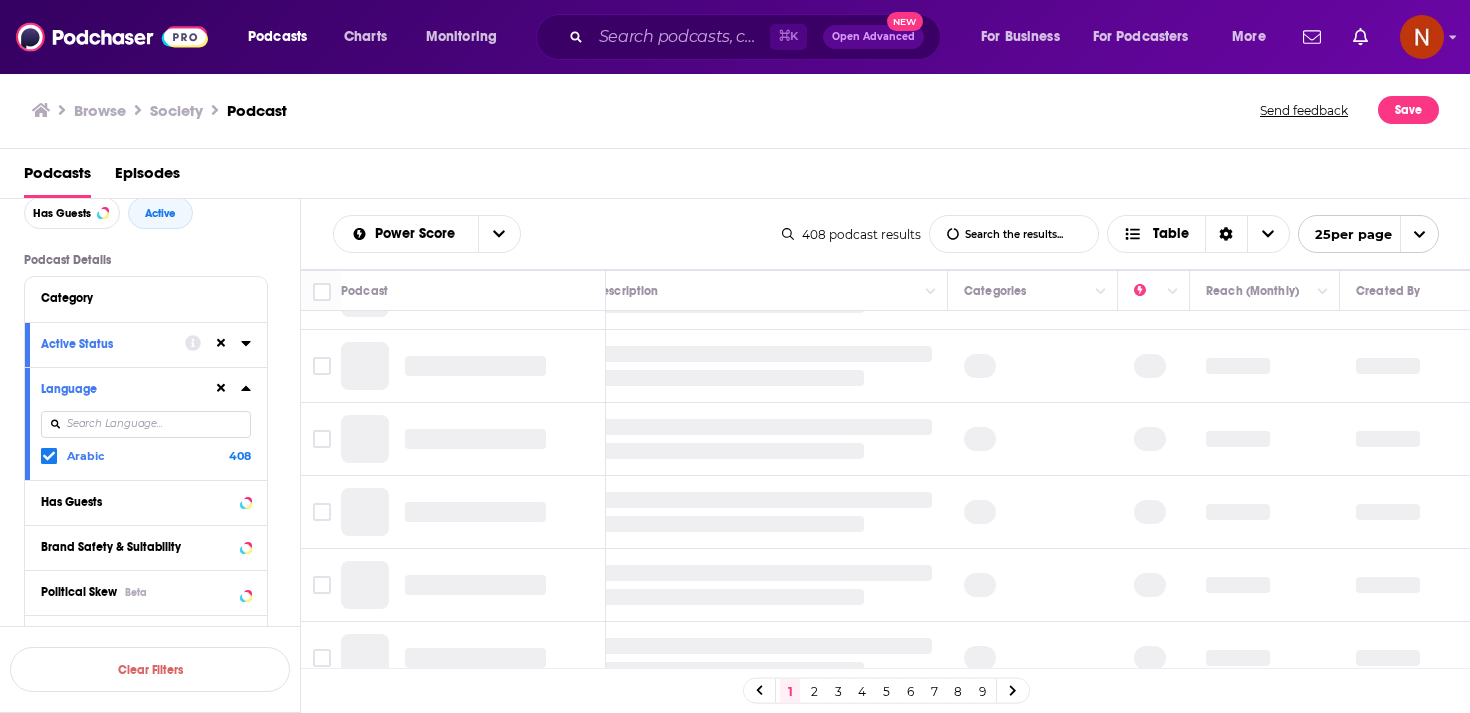 scroll, scrollTop: 0, scrollLeft: 28, axis: horizontal 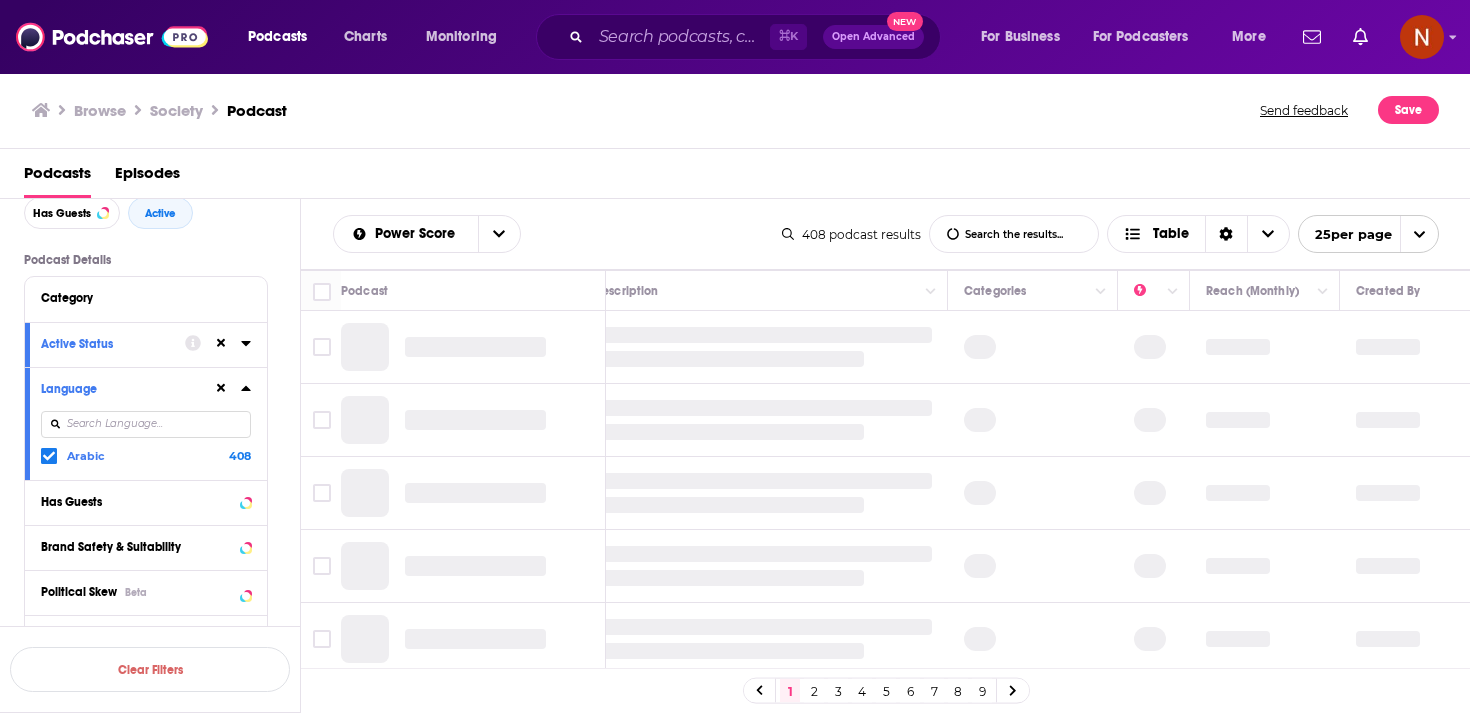 click on "2" at bounding box center [814, 691] 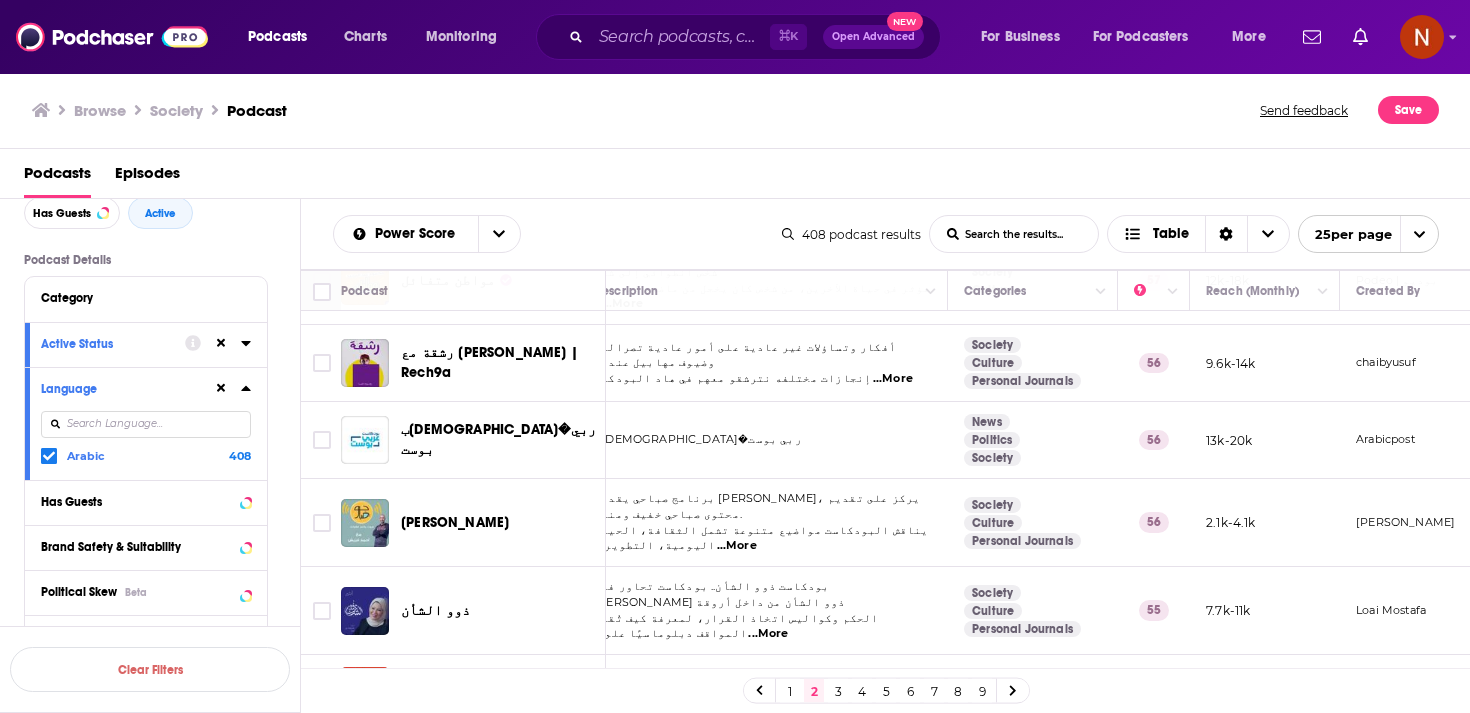 scroll, scrollTop: 506, scrollLeft: 28, axis: both 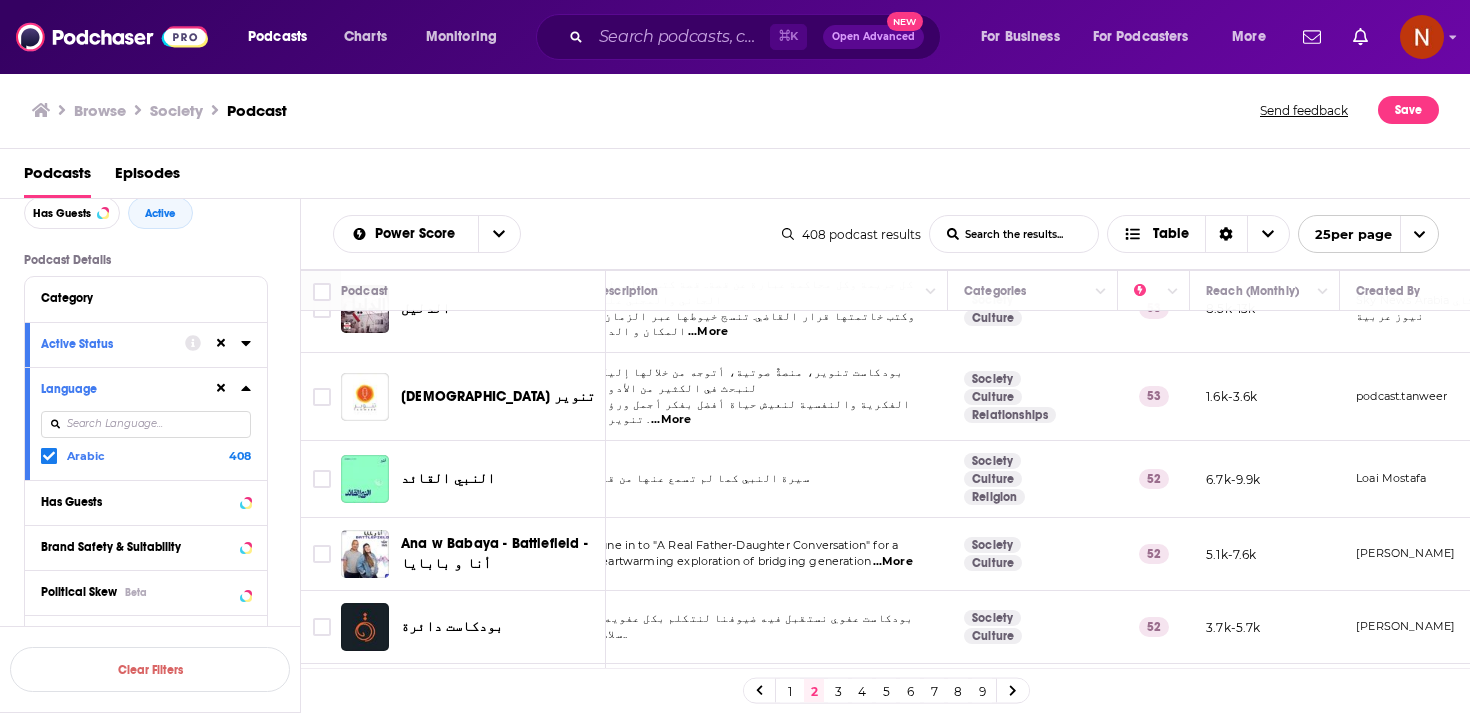 click on "3" at bounding box center [838, 691] 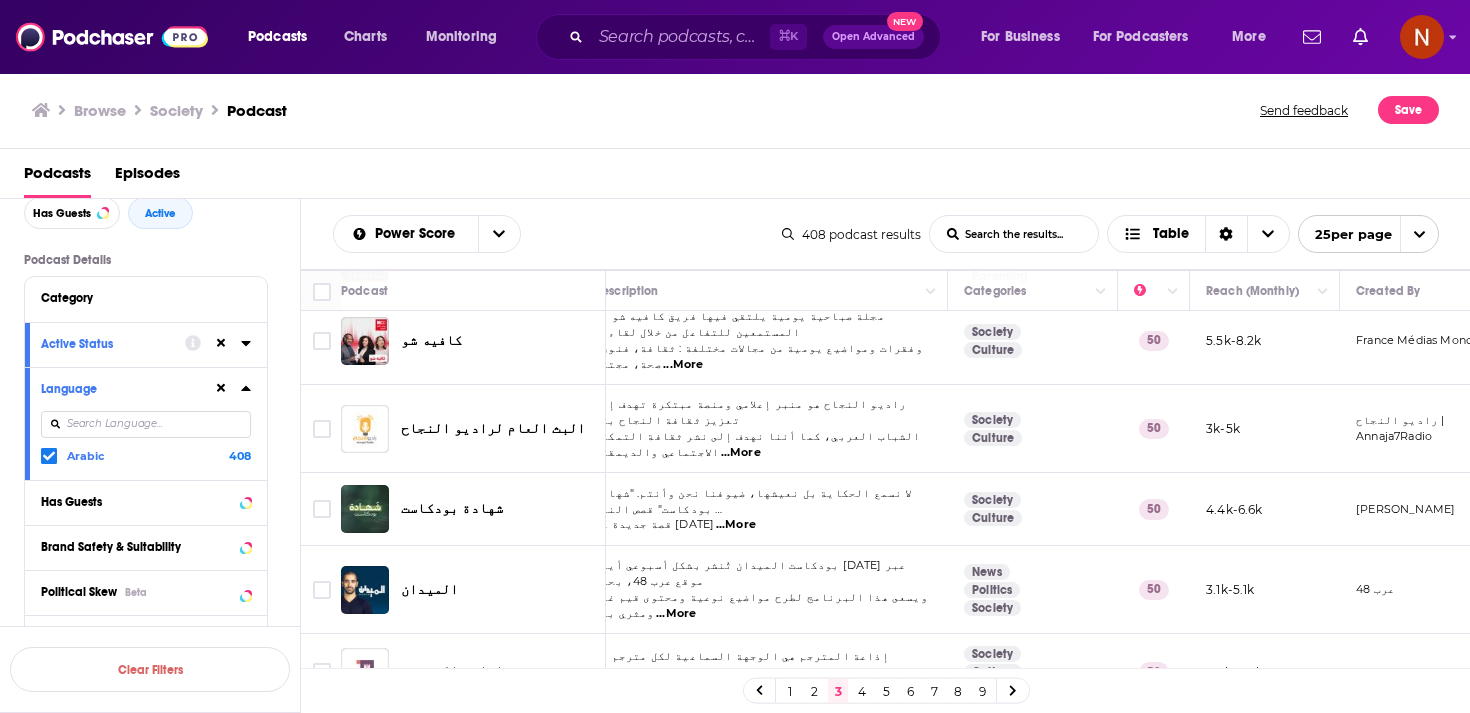 scroll, scrollTop: 181, scrollLeft: 28, axis: both 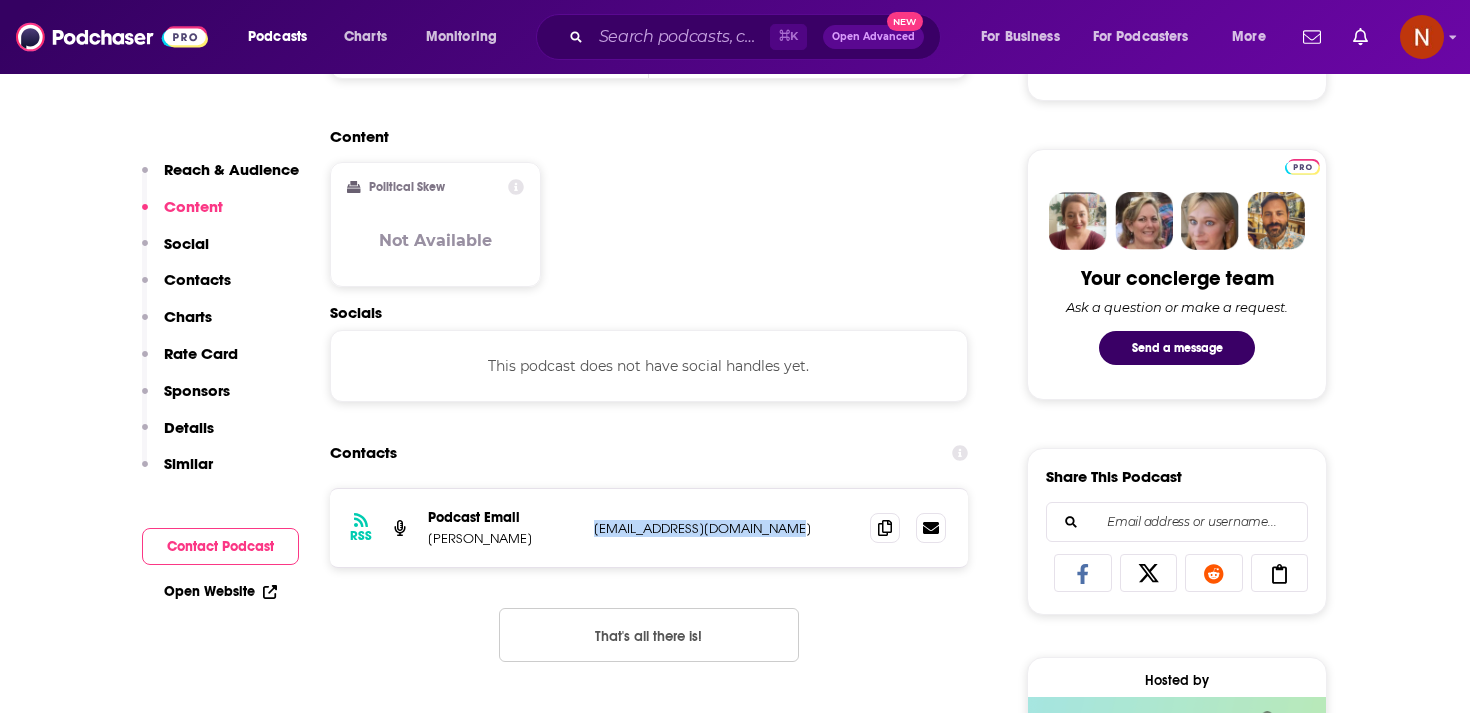drag, startPoint x: 589, startPoint y: 529, endPoint x: 794, endPoint y: 529, distance: 205 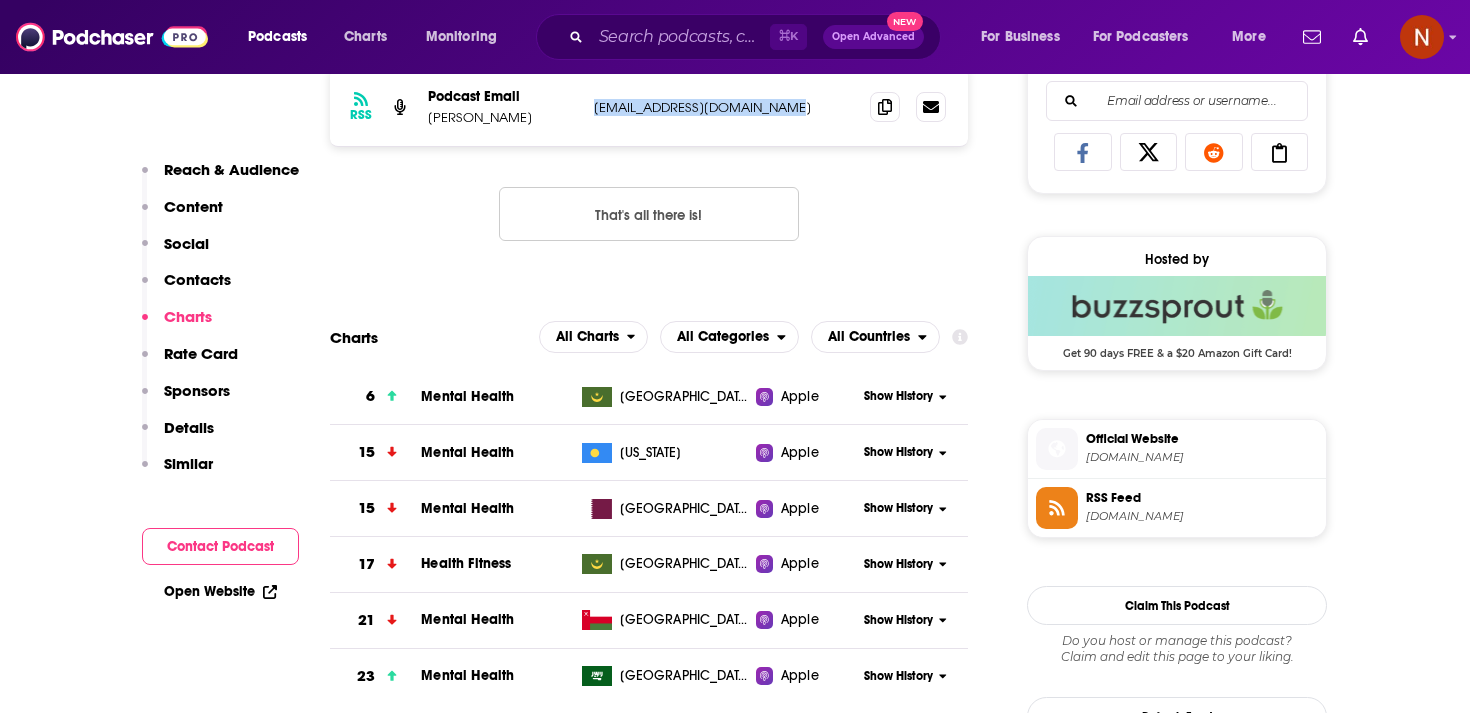 scroll, scrollTop: 1296, scrollLeft: 0, axis: vertical 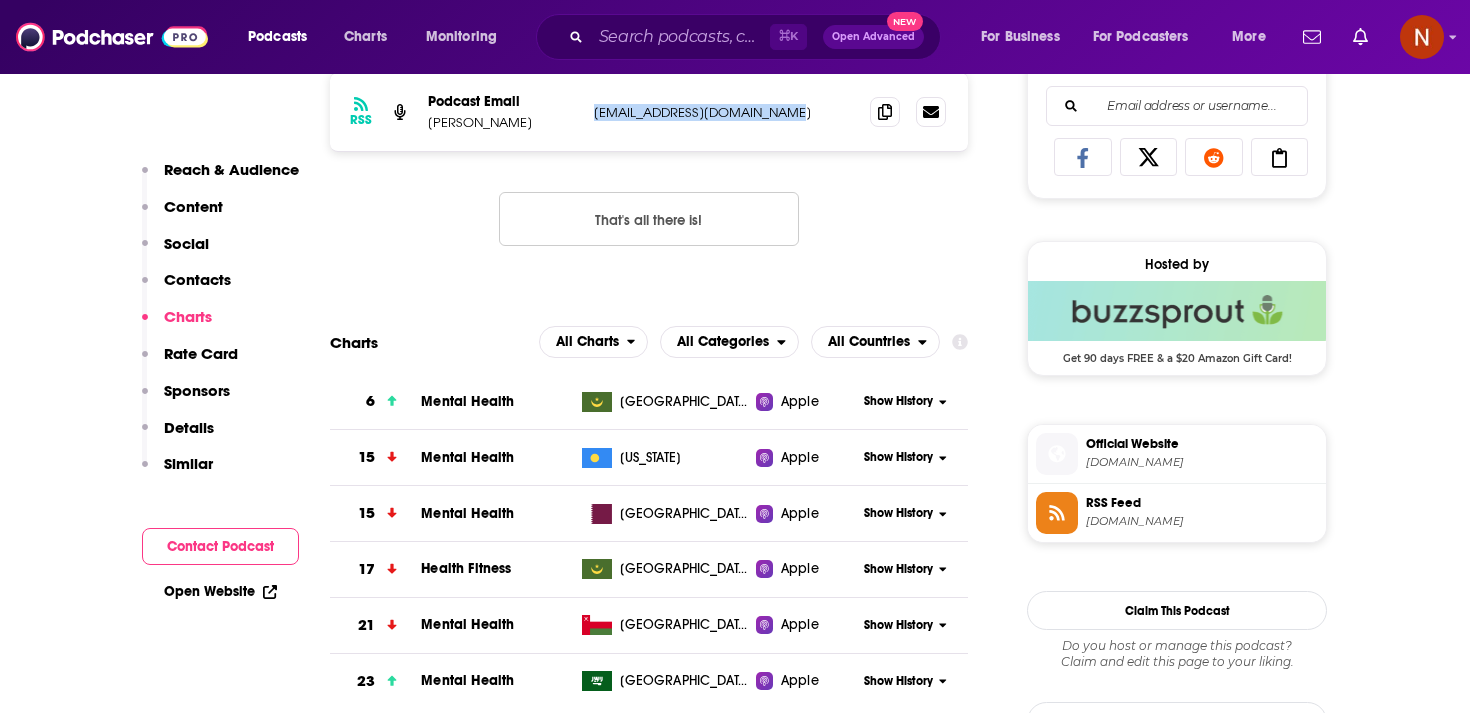 click on "hananalshehri.buzzsprout.com" at bounding box center (1202, 462) 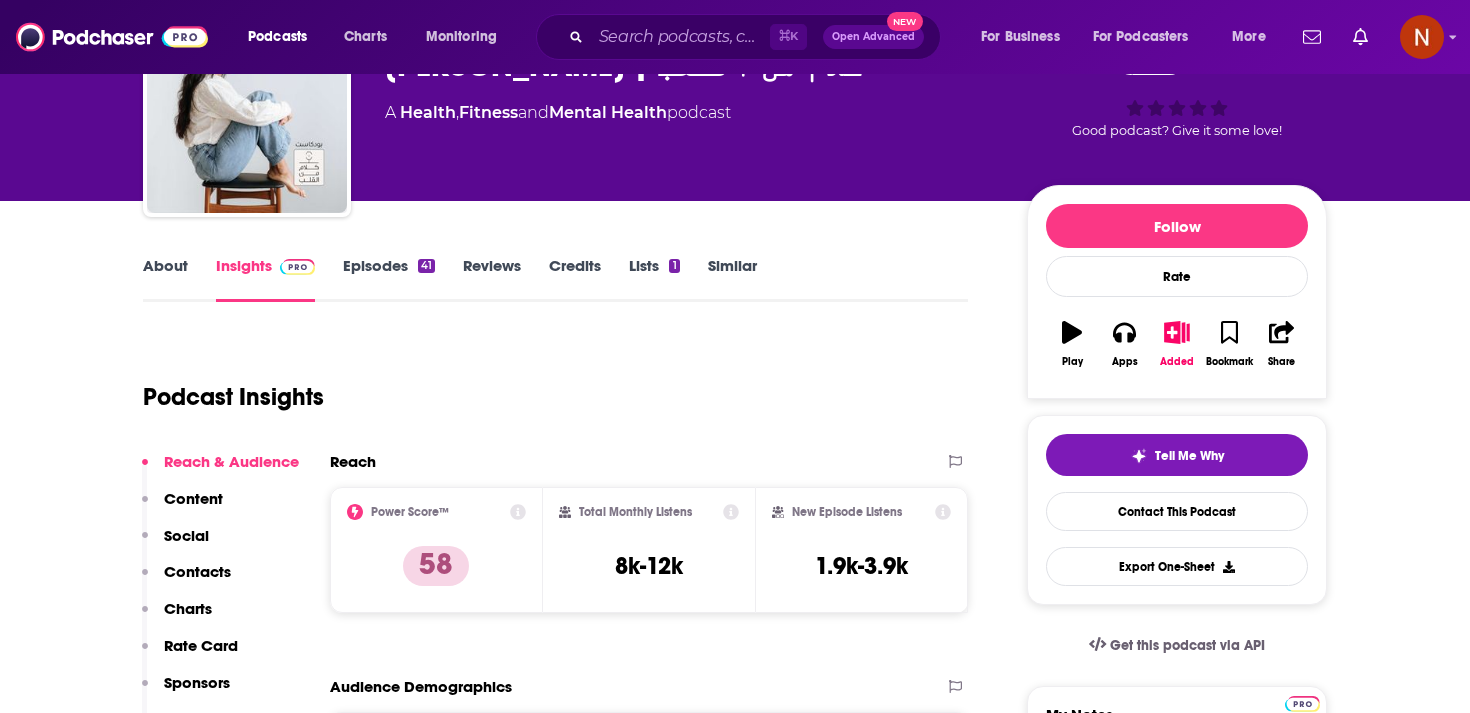 scroll, scrollTop: 0, scrollLeft: 0, axis: both 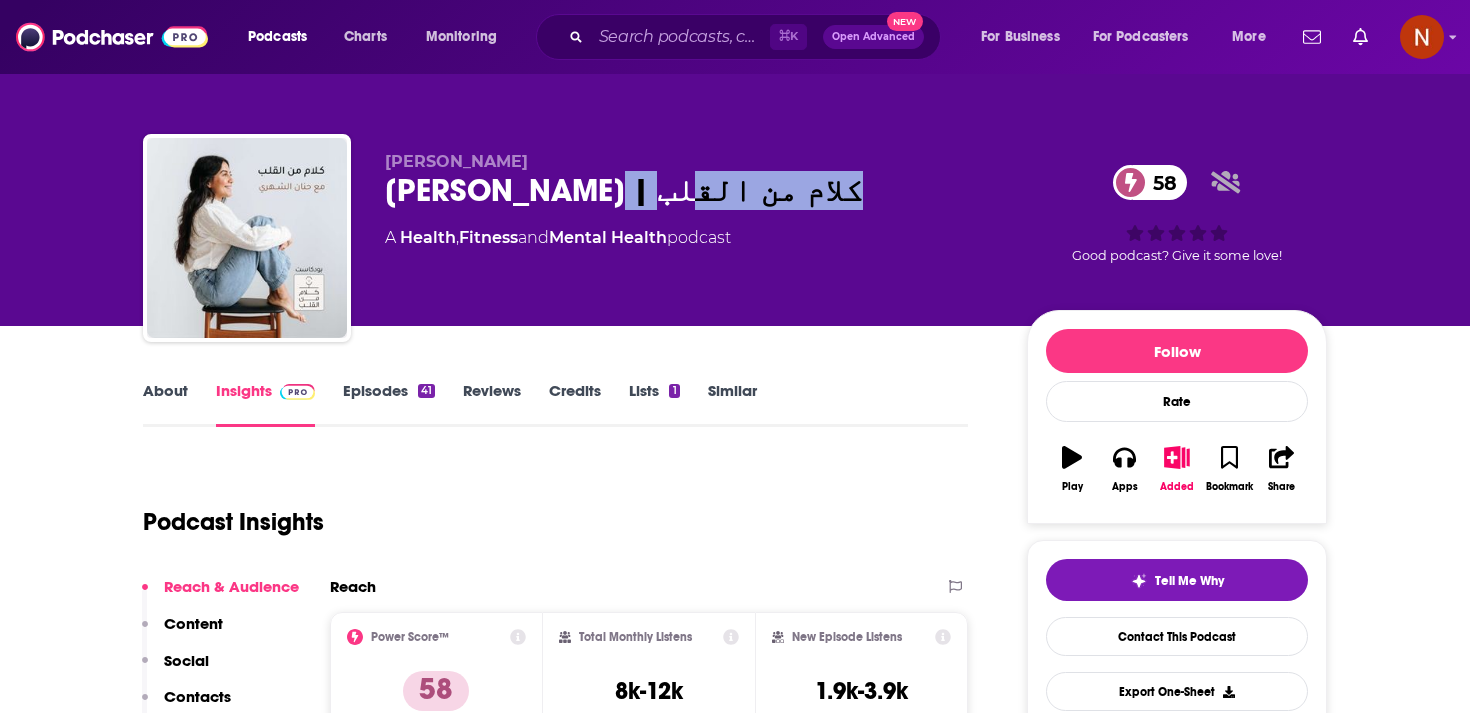 drag, startPoint x: 531, startPoint y: 200, endPoint x: 384, endPoint y: 197, distance: 147.03061 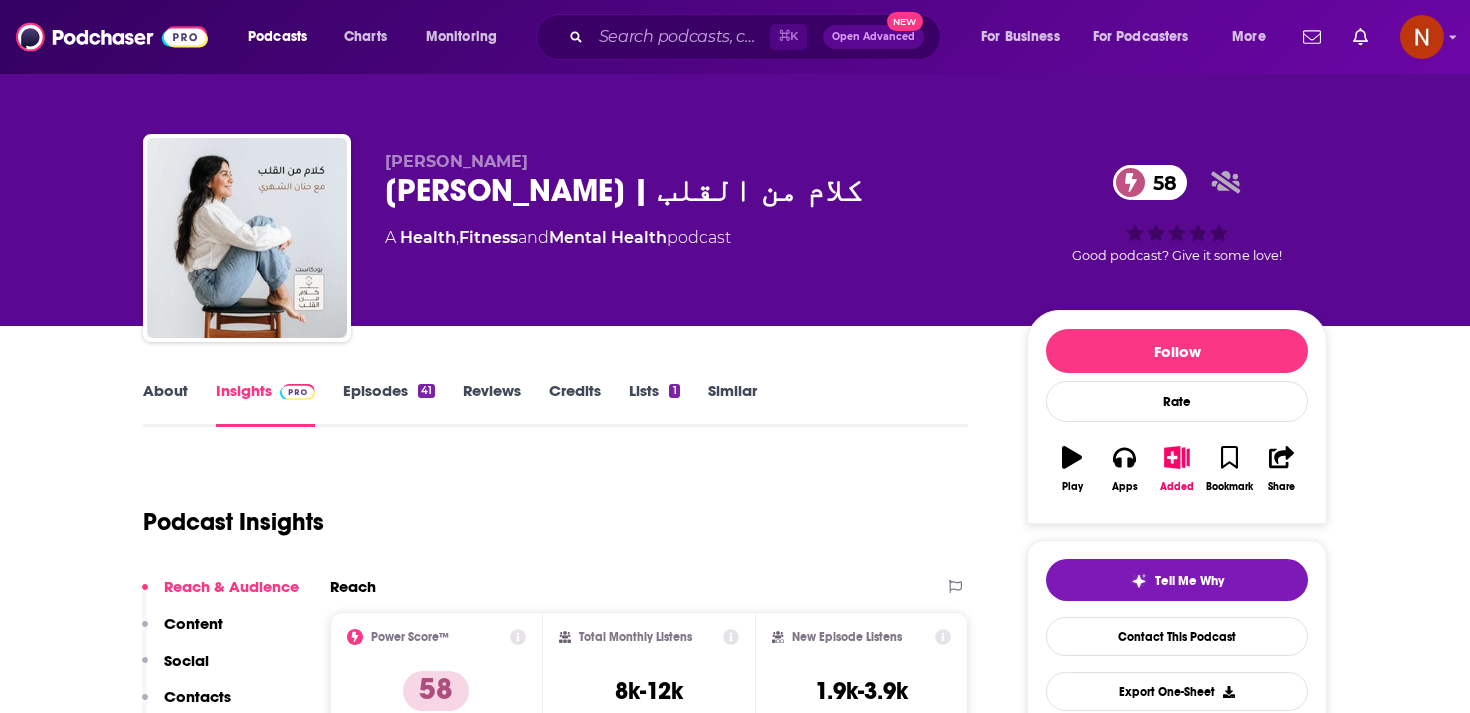 click on "حنان الشهري | كلام من القلب 58" at bounding box center (690, 190) 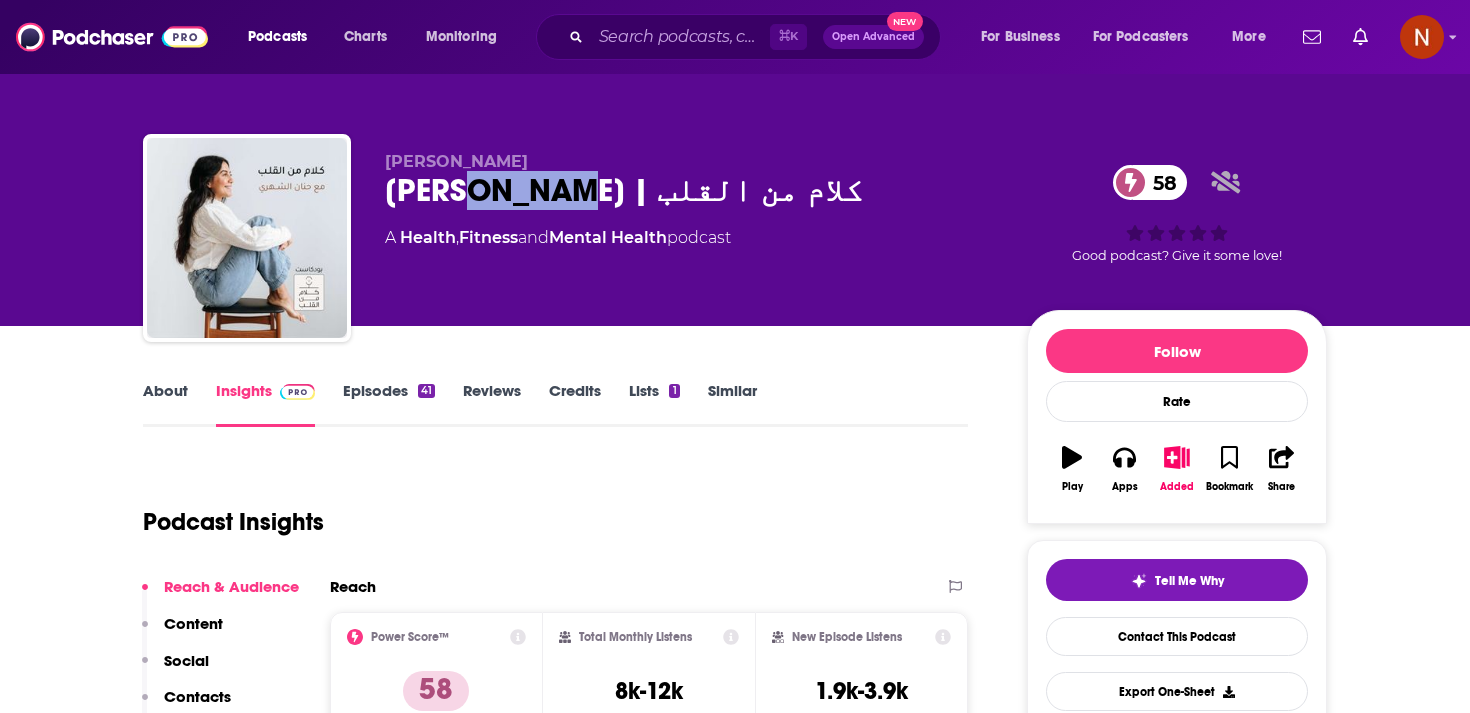 click on "حنان الشهري | كلام من القلب 58" at bounding box center (690, 190) 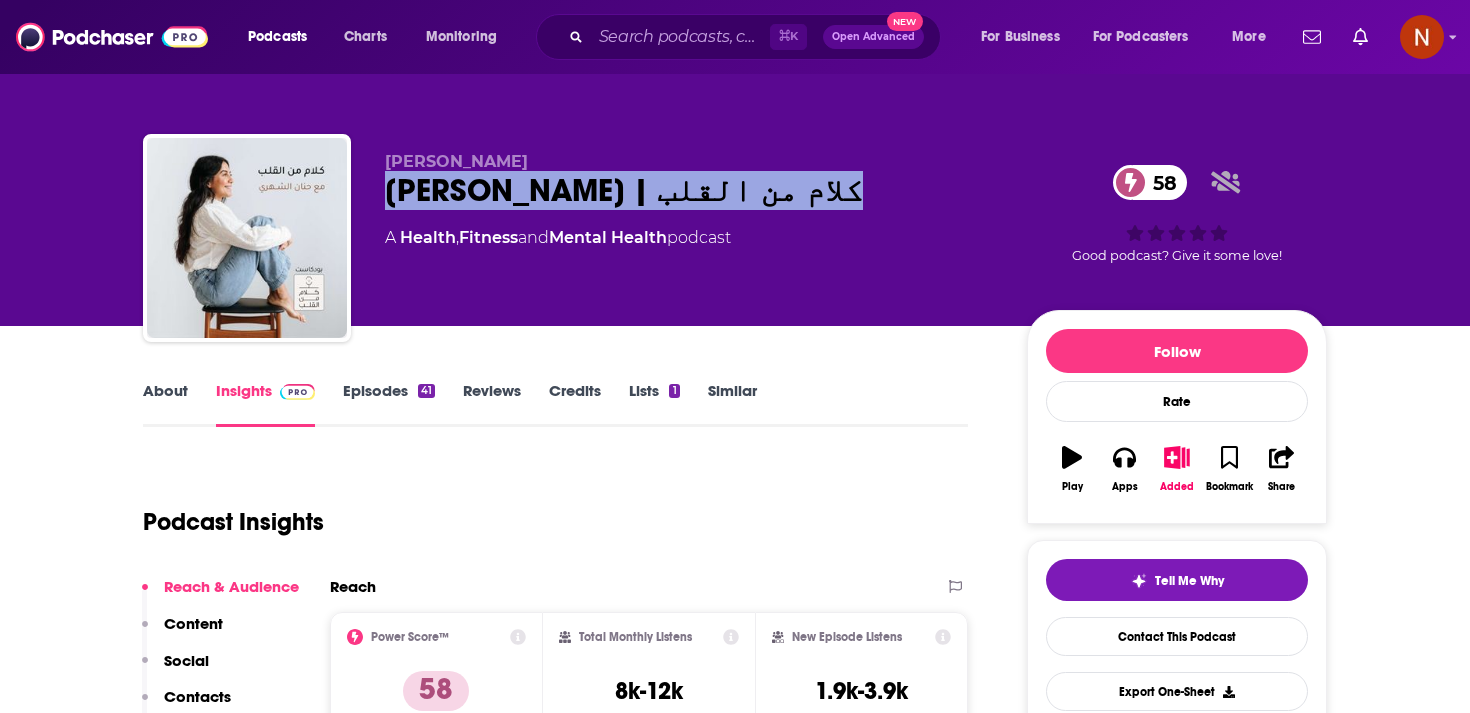 click on "حنان الشهري | كلام من القلب 58" at bounding box center (690, 190) 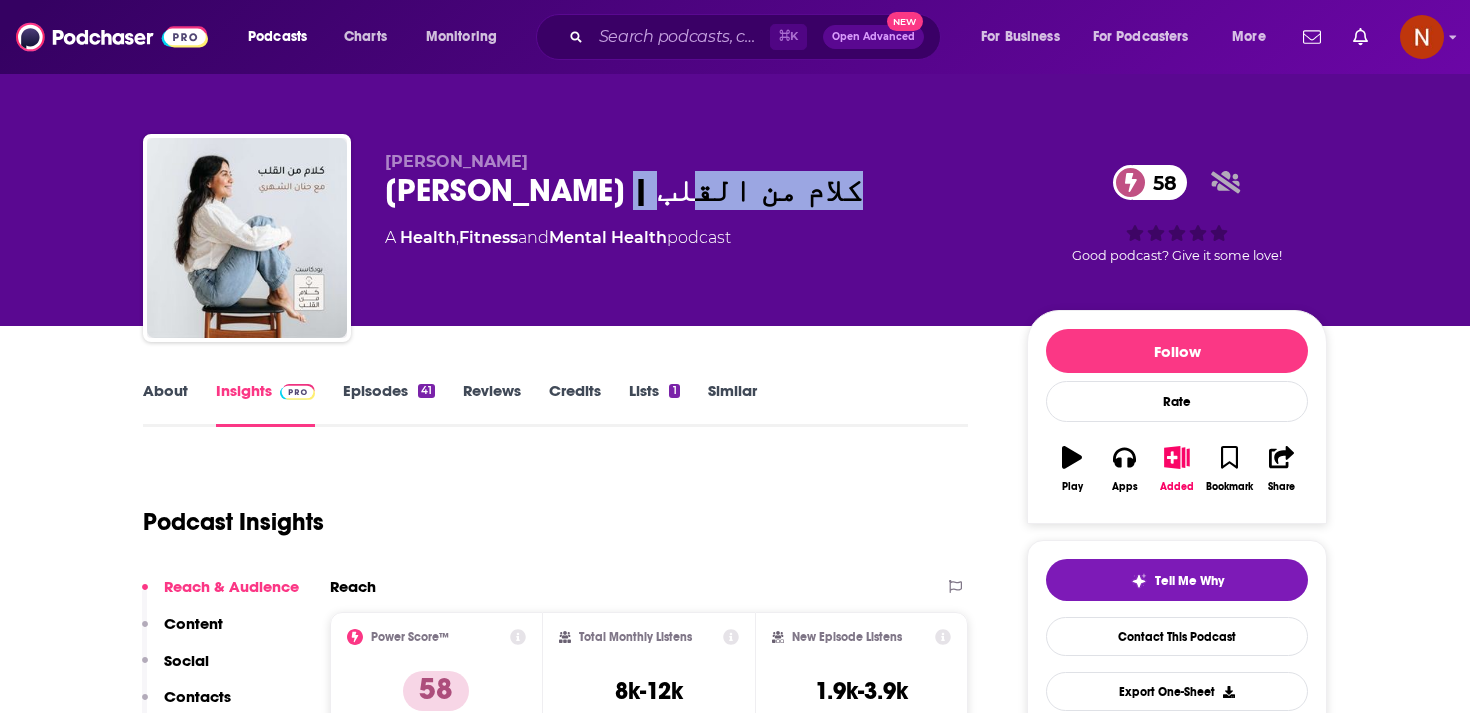 drag, startPoint x: 380, startPoint y: 193, endPoint x: 524, endPoint y: 193, distance: 144 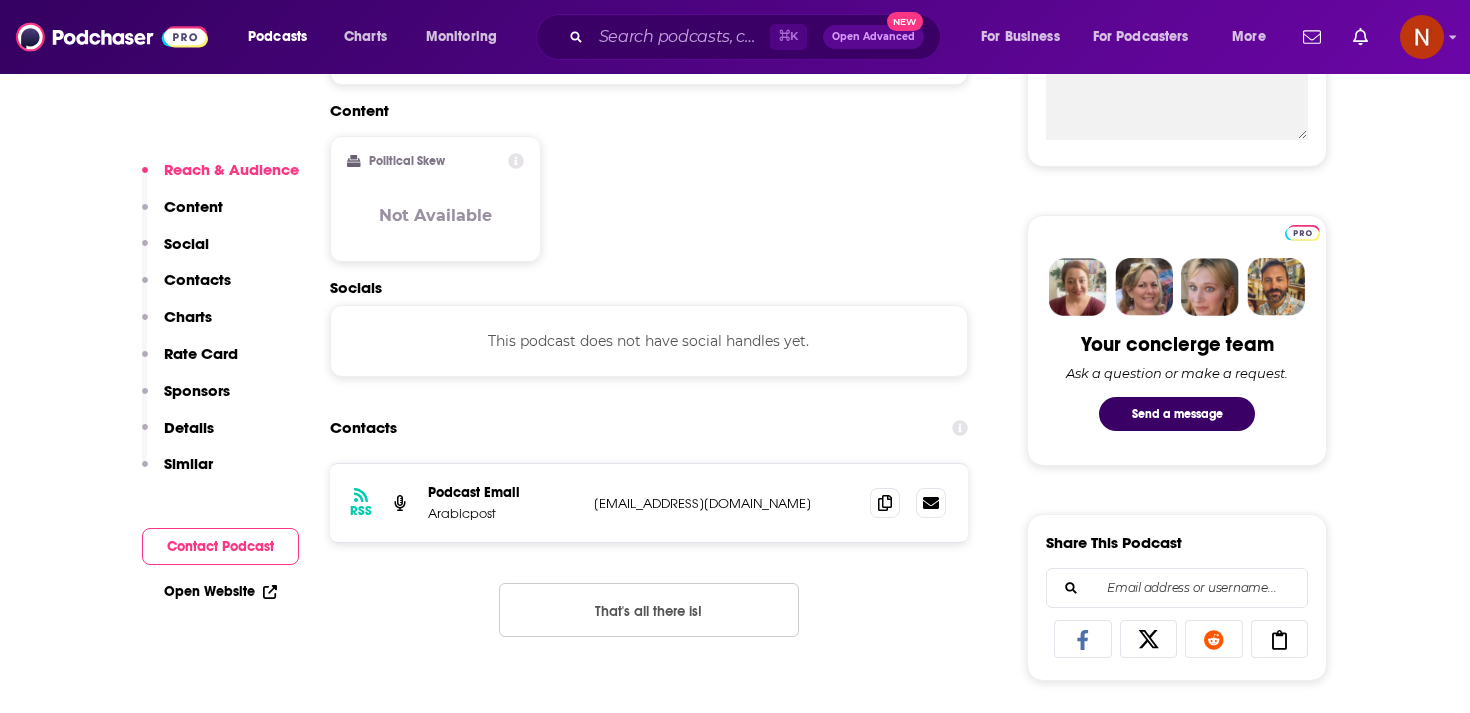 scroll, scrollTop: 835, scrollLeft: 0, axis: vertical 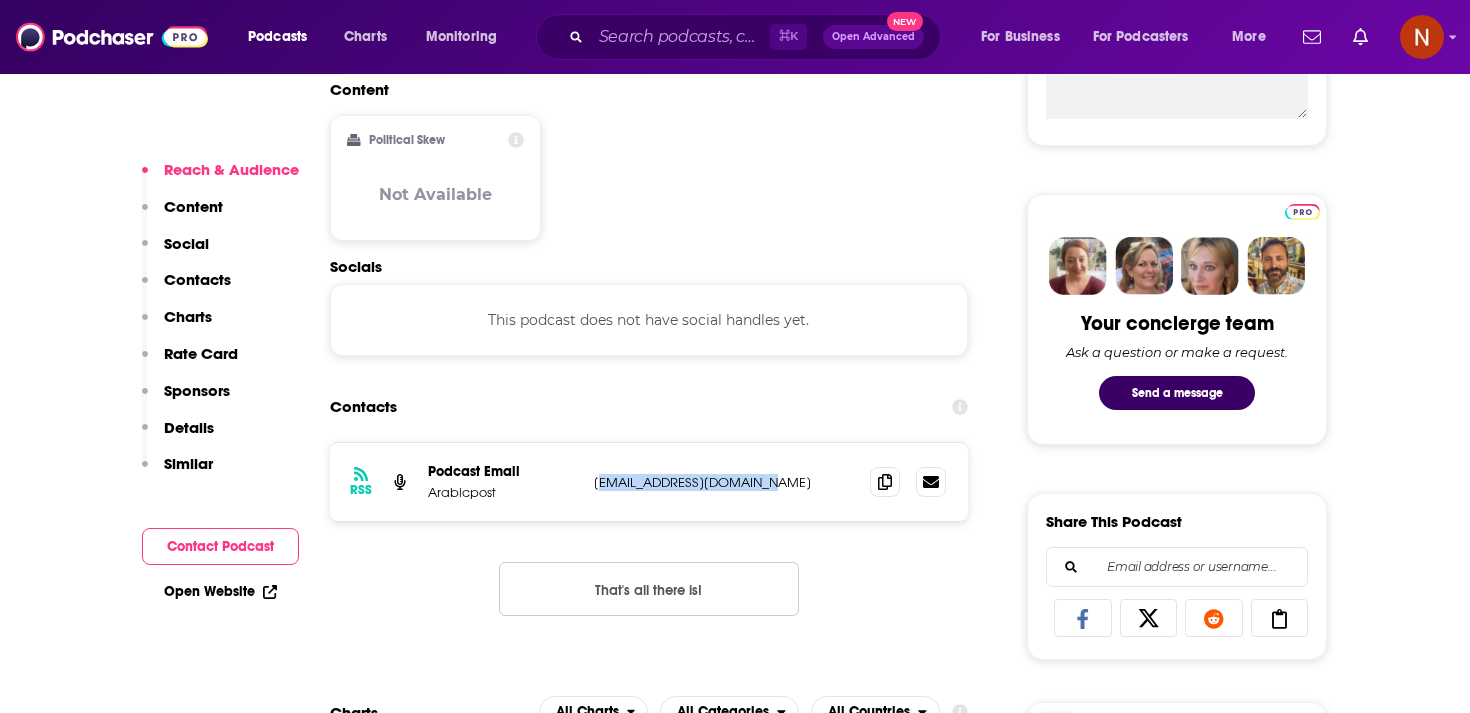 drag, startPoint x: 598, startPoint y: 483, endPoint x: 768, endPoint y: 486, distance: 170.02647 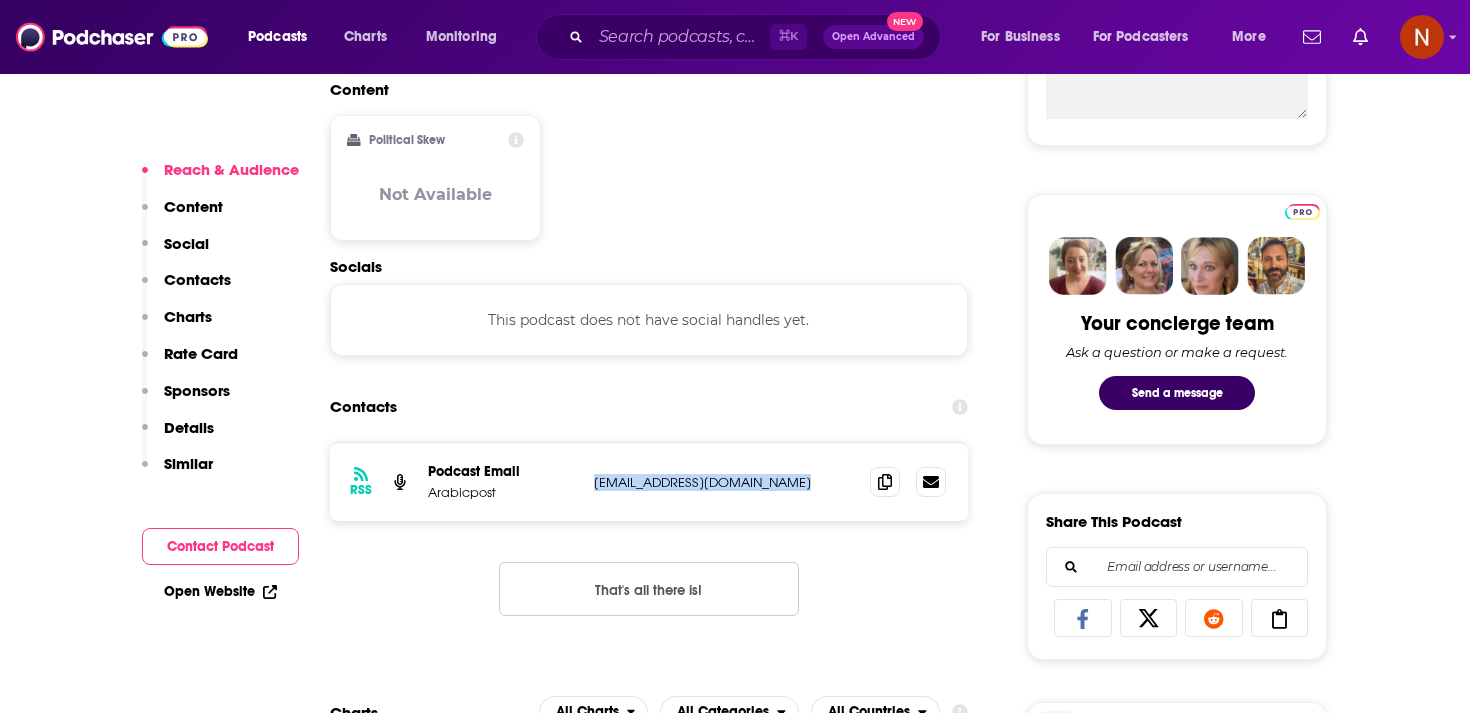 drag, startPoint x: 768, startPoint y: 486, endPoint x: 578, endPoint y: 486, distance: 190 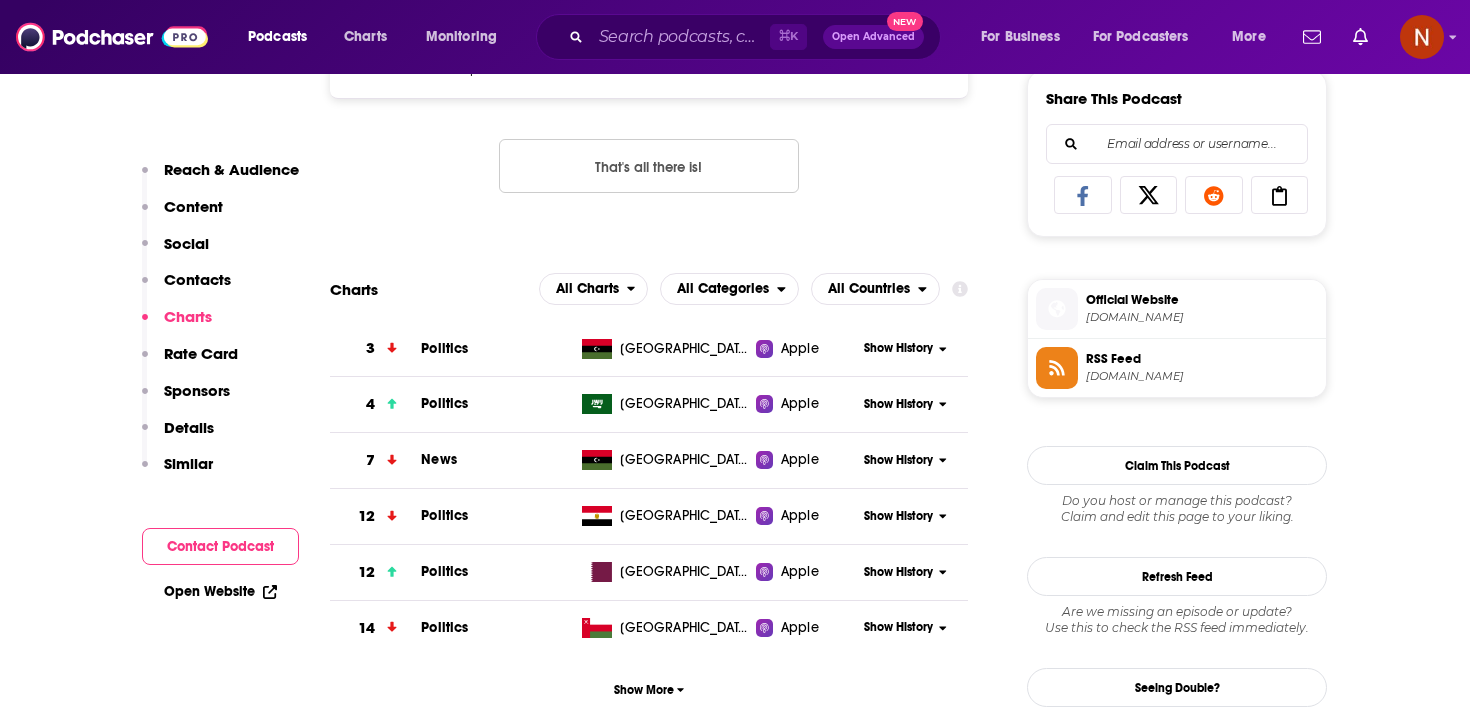 scroll, scrollTop: 1259, scrollLeft: 0, axis: vertical 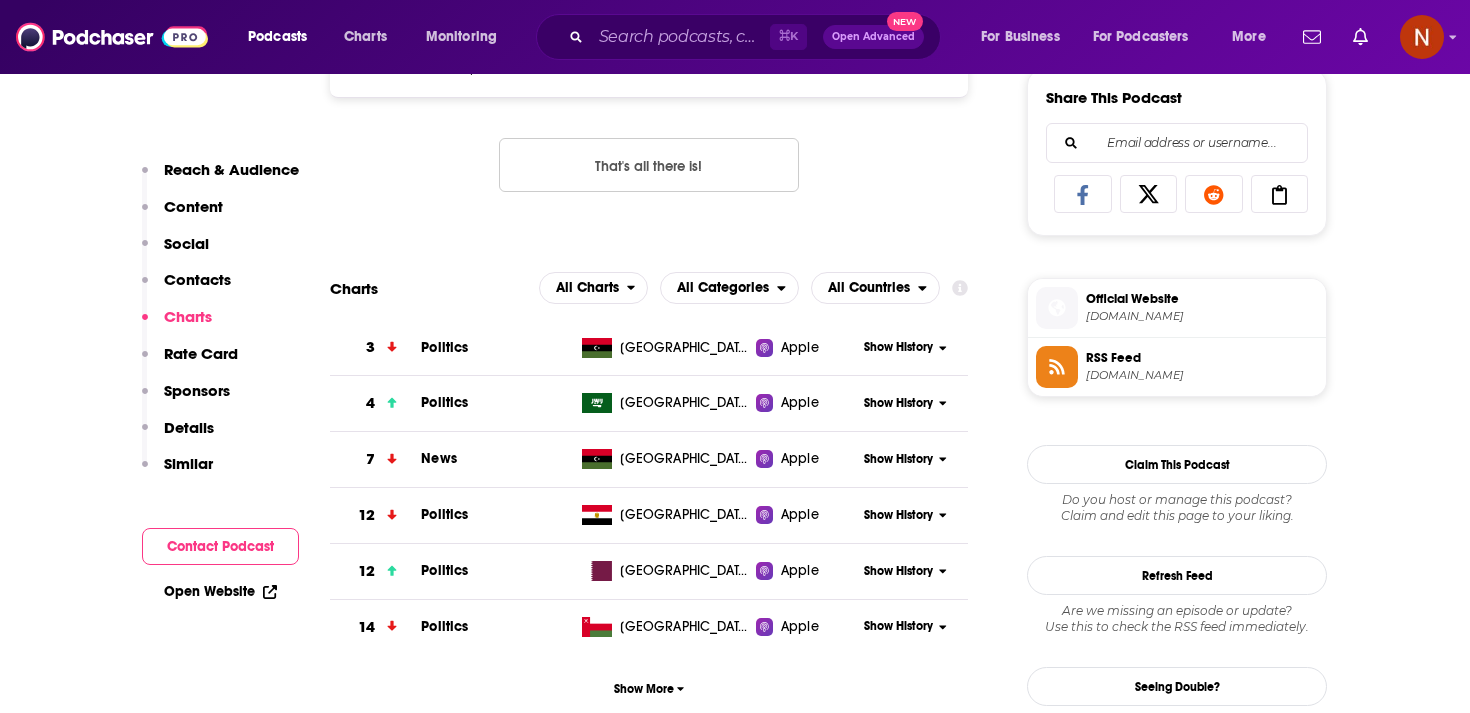 click on "RSS Feed omnycontent.com" at bounding box center (1177, 367) 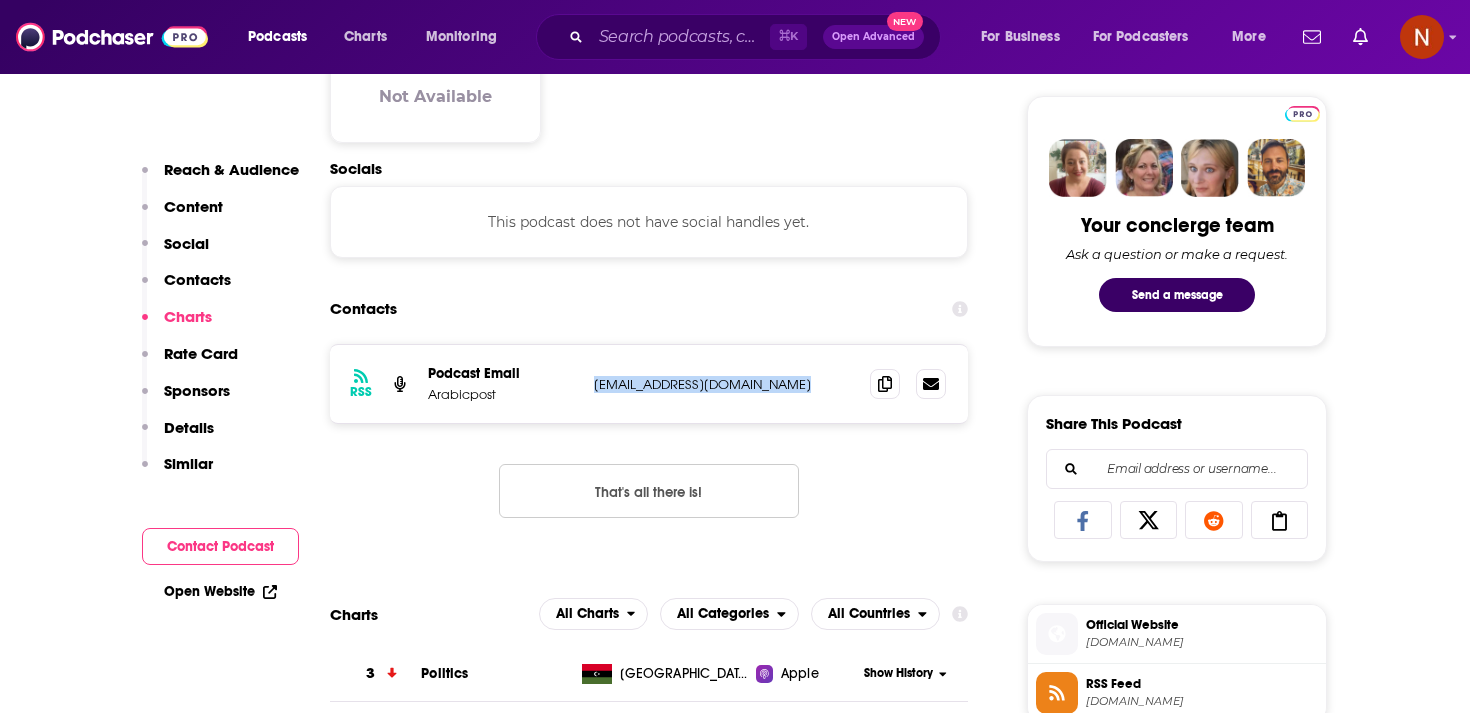 scroll, scrollTop: 761, scrollLeft: 0, axis: vertical 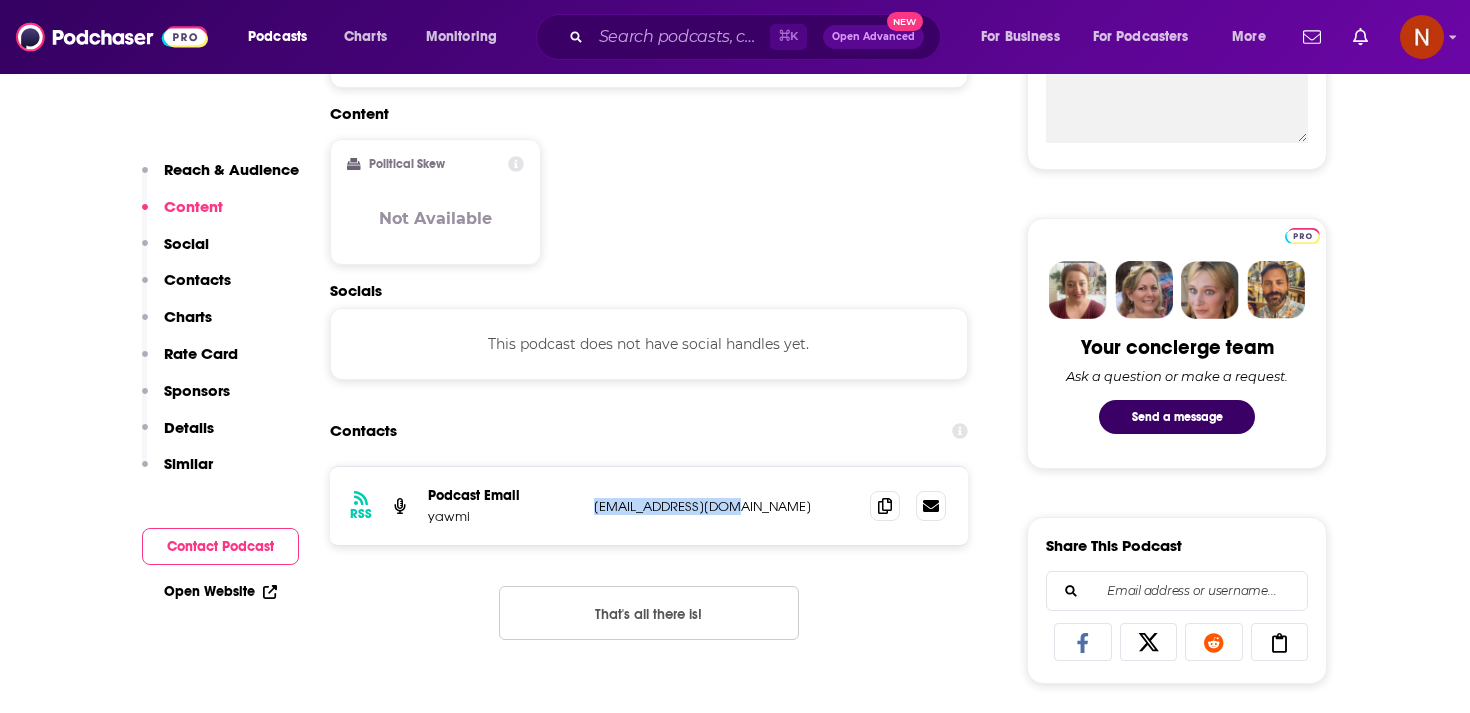 drag, startPoint x: 592, startPoint y: 516, endPoint x: 785, endPoint y: 507, distance: 193.20973 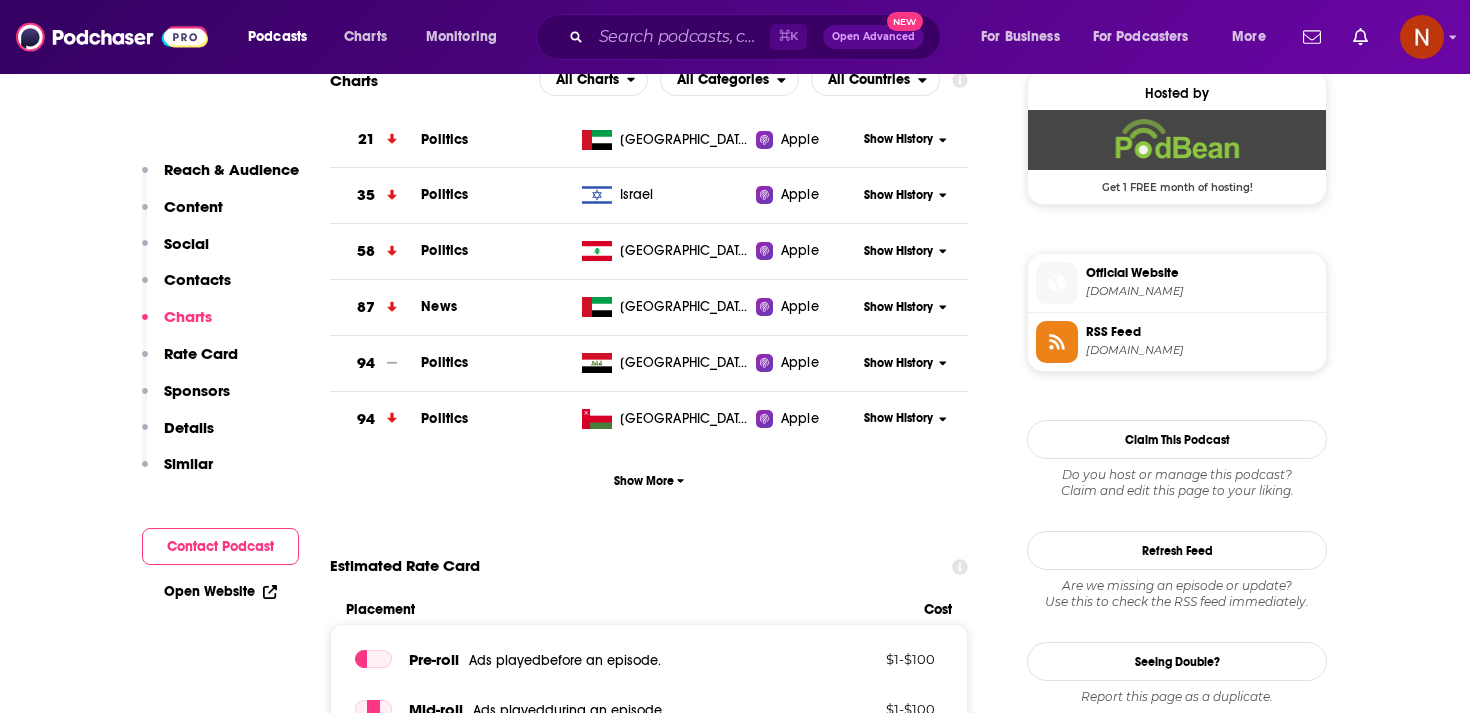 scroll, scrollTop: 1464, scrollLeft: 0, axis: vertical 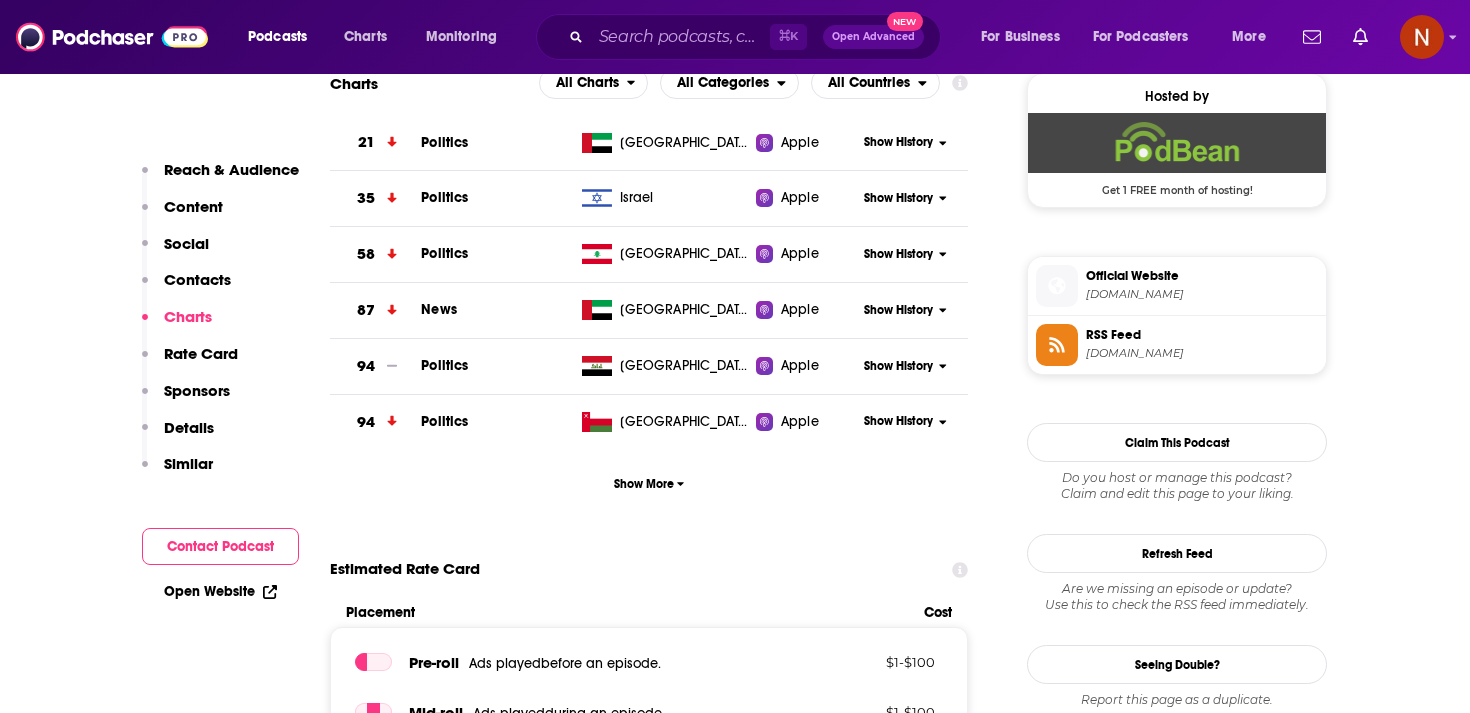 click on "feed.podbean.com" at bounding box center (1202, 353) 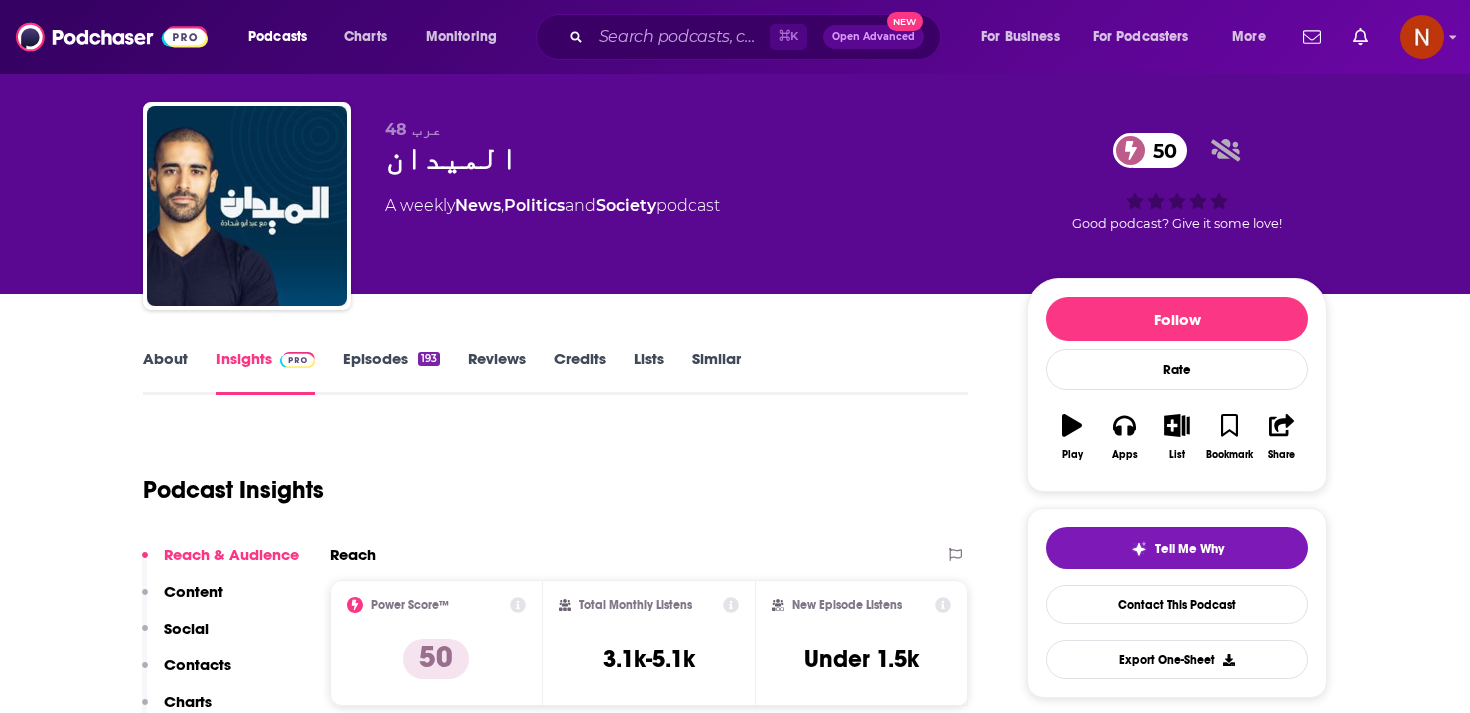 scroll, scrollTop: 0, scrollLeft: 0, axis: both 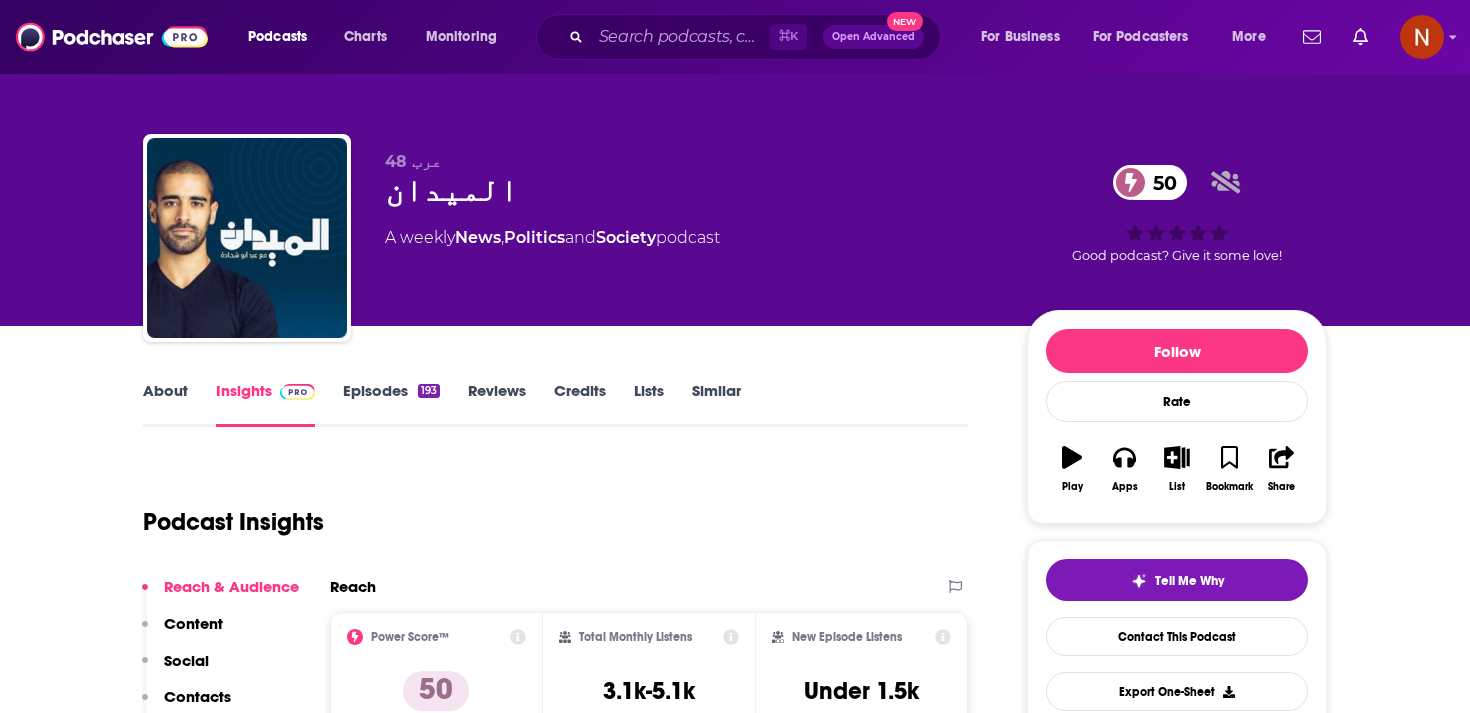 click on "Episodes 193" at bounding box center (391, 404) 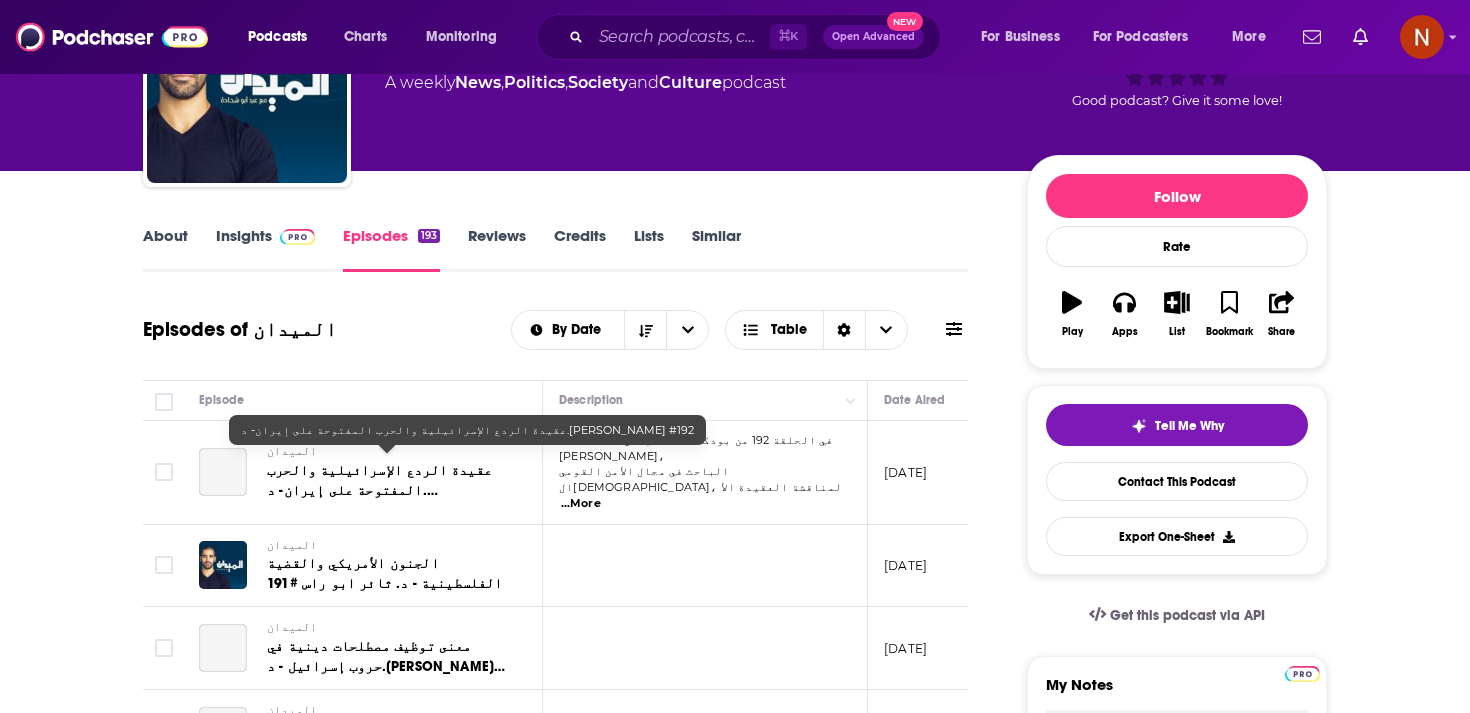 scroll, scrollTop: 193, scrollLeft: 0, axis: vertical 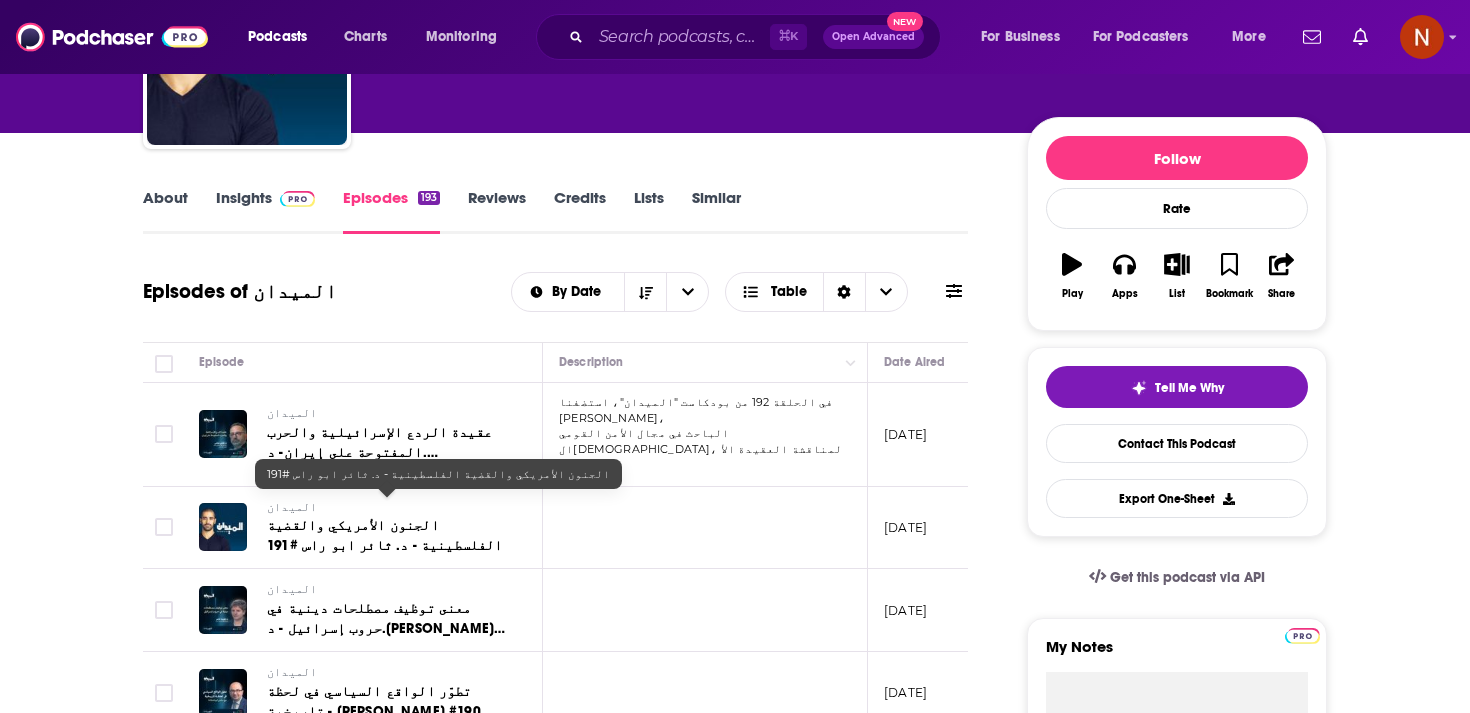 click on "الجنون الأمريكي والقضية الفلسطينية - د. ثائر ابو راس #191" at bounding box center [387, 536] 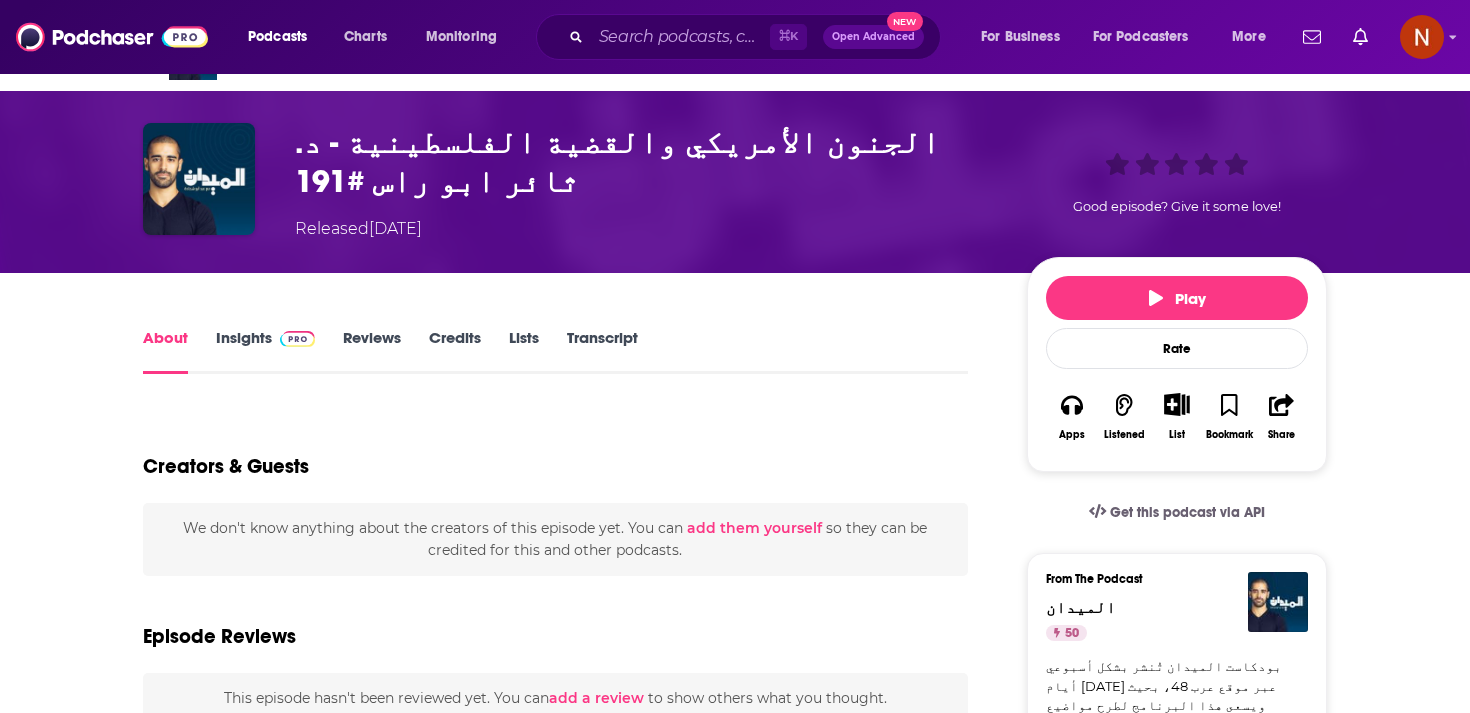 scroll, scrollTop: 0, scrollLeft: 0, axis: both 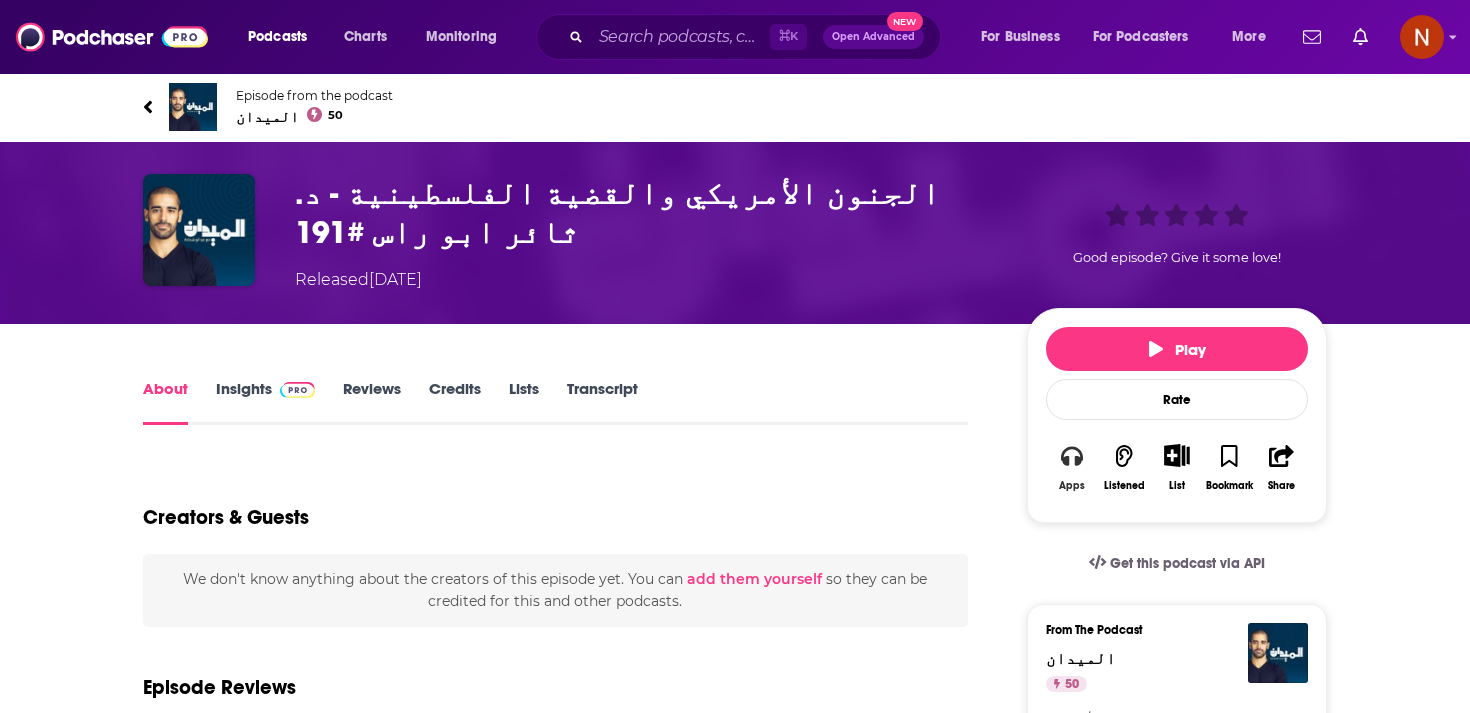 click on "Apps" at bounding box center (1072, 467) 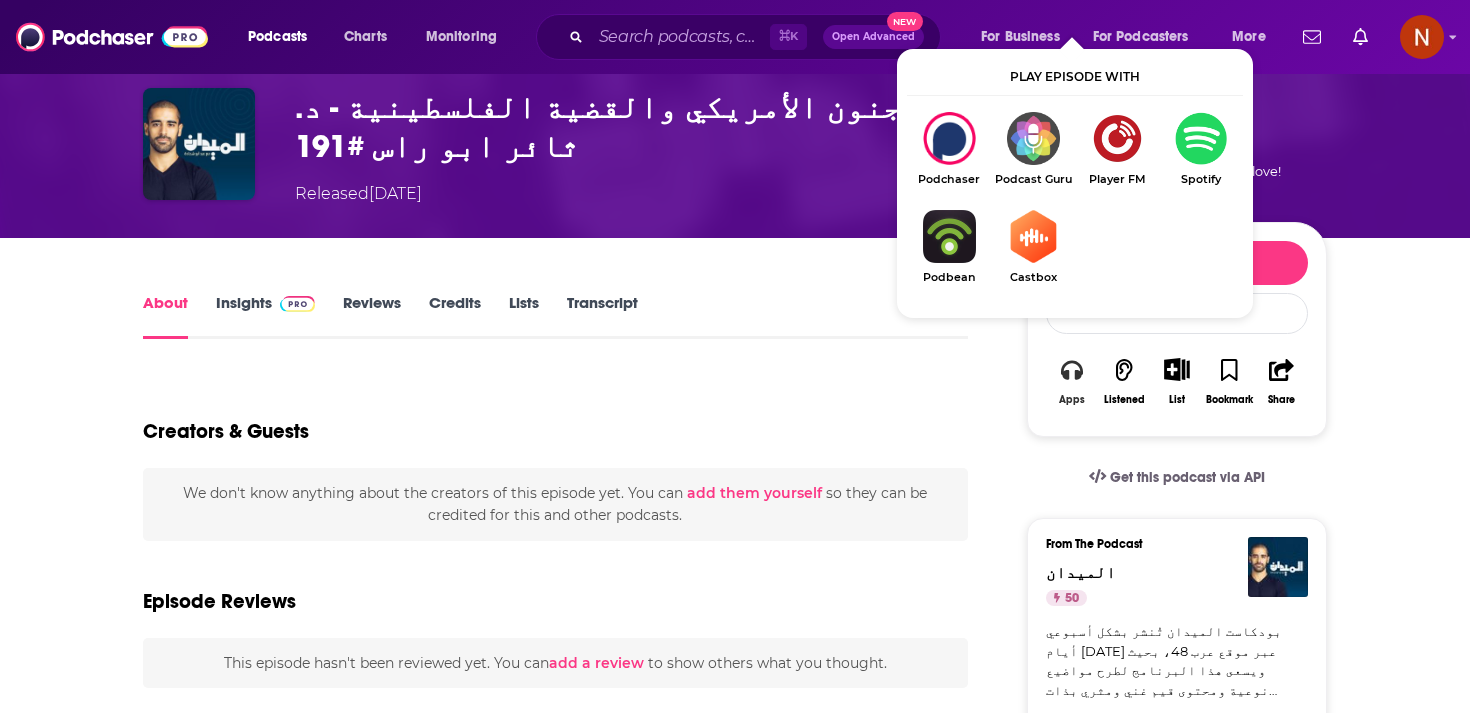 scroll, scrollTop: 88, scrollLeft: 0, axis: vertical 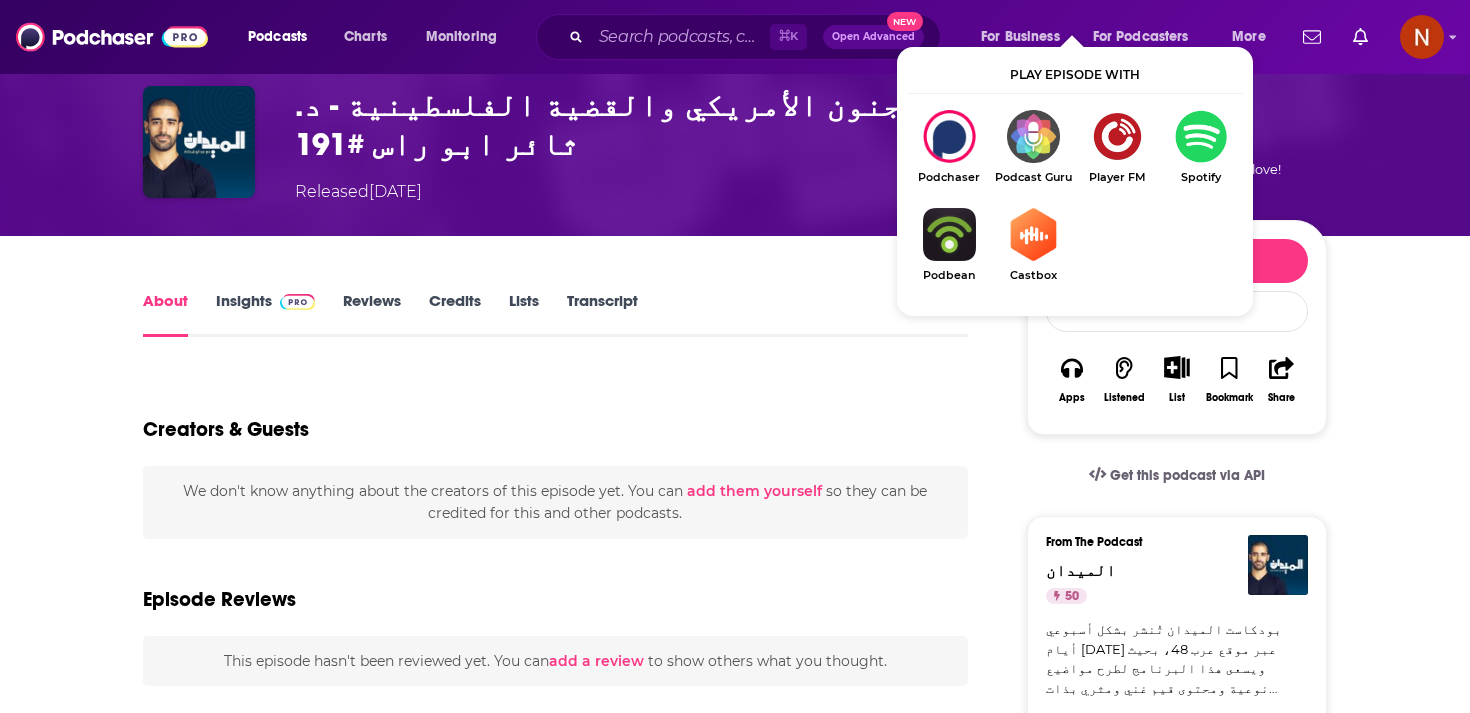 click at bounding box center [1033, 234] 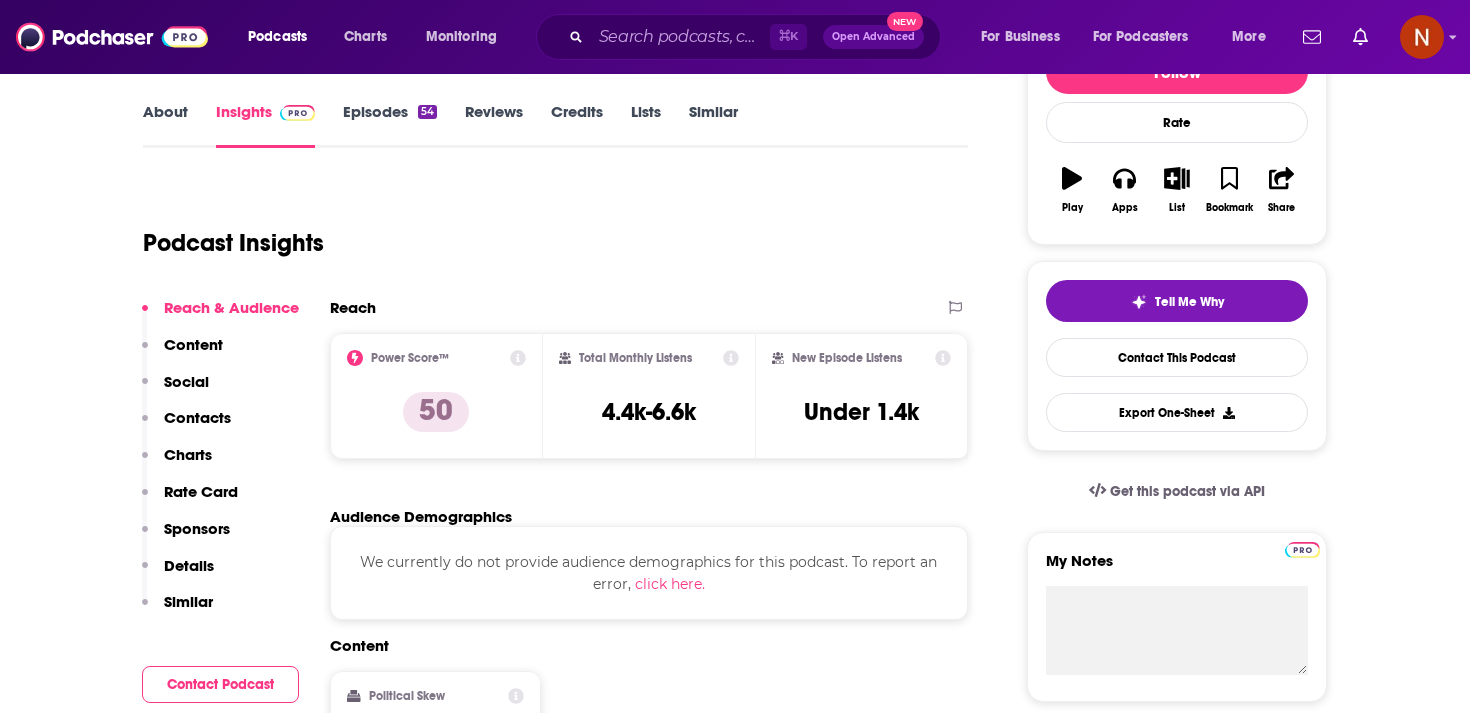 scroll, scrollTop: 0, scrollLeft: 0, axis: both 